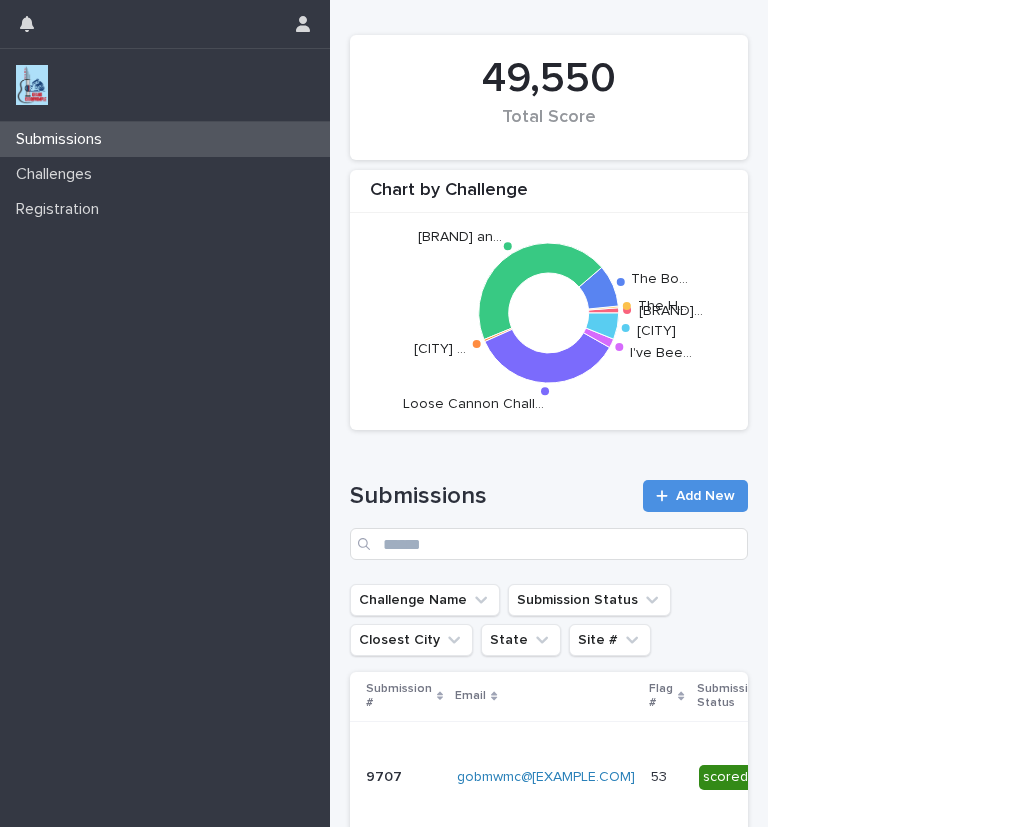 click at bounding box center [32, 85] 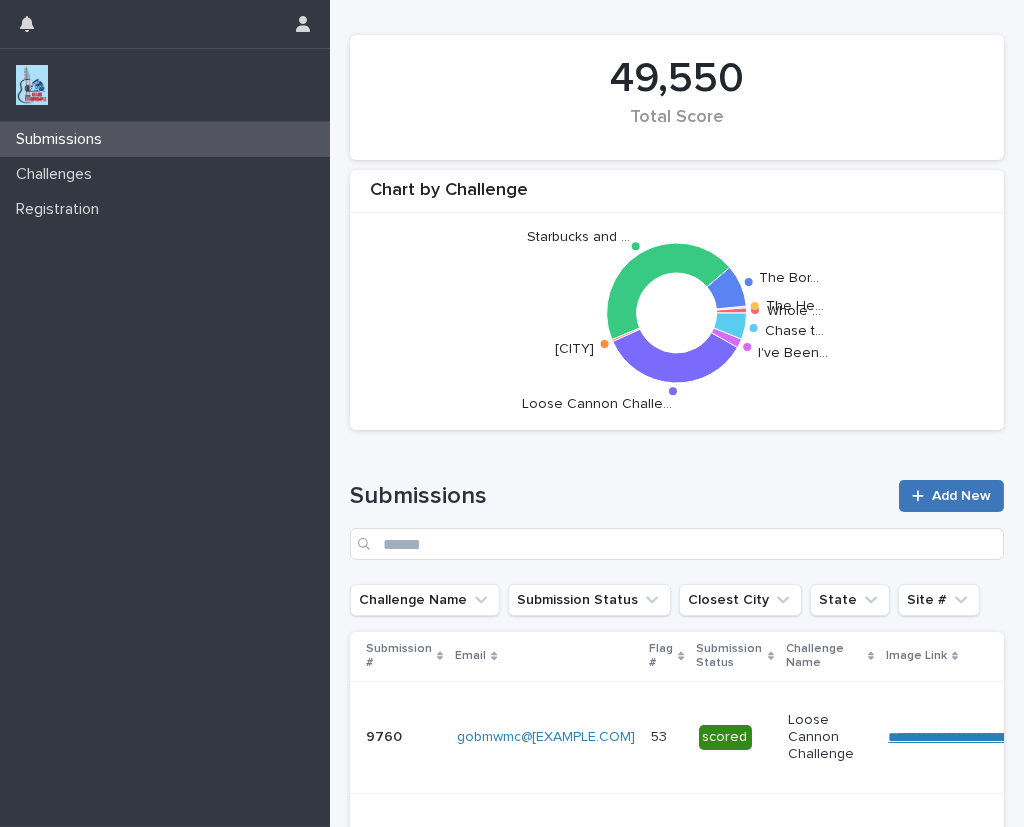 click on "Add New" at bounding box center (951, 496) 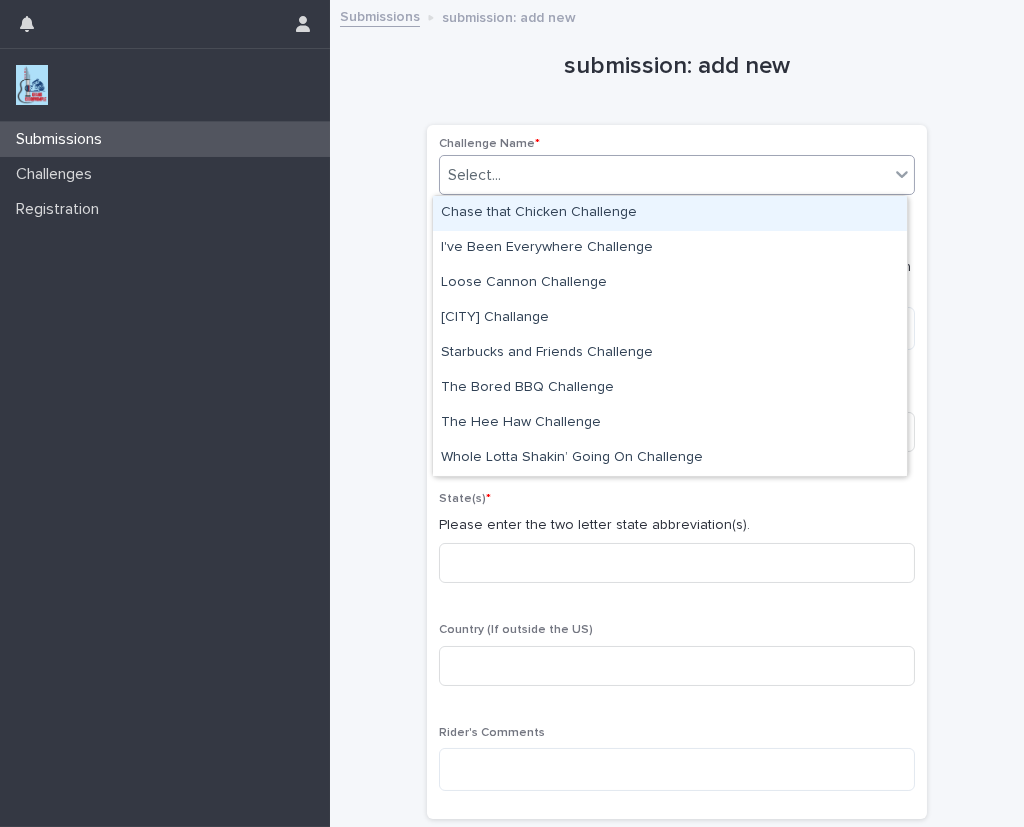 click on "Select..." at bounding box center [474, 175] 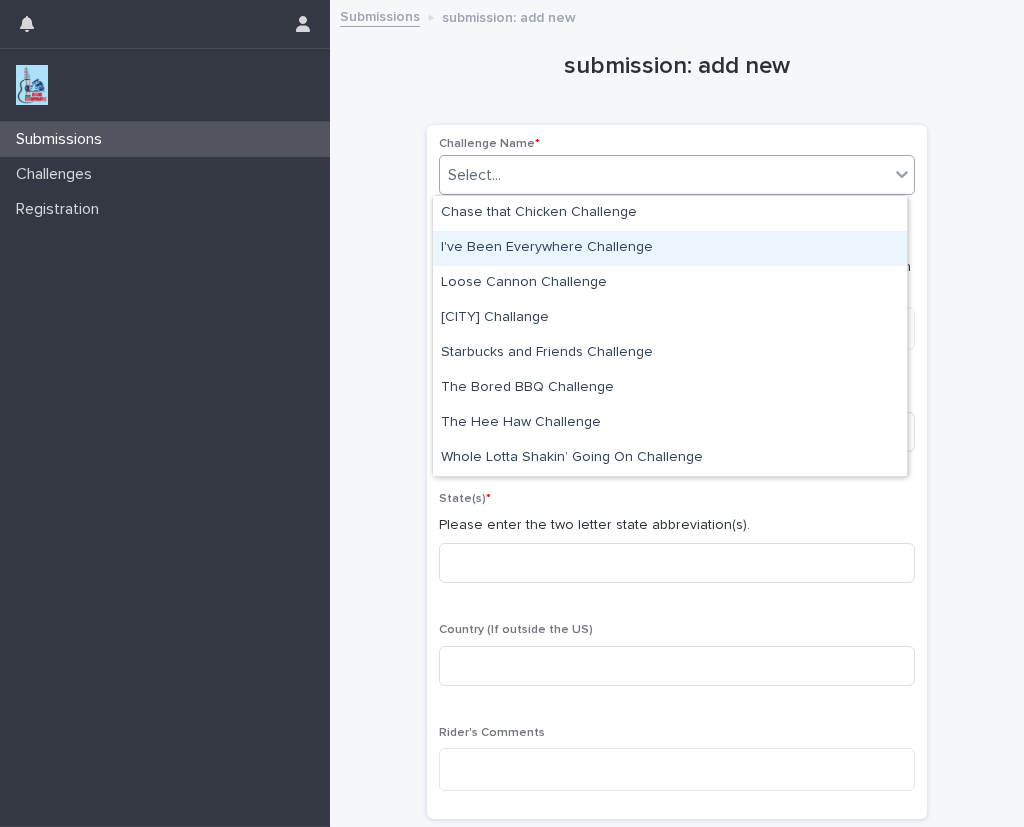 click on "I've Been Everywhere Challenge" at bounding box center [670, 248] 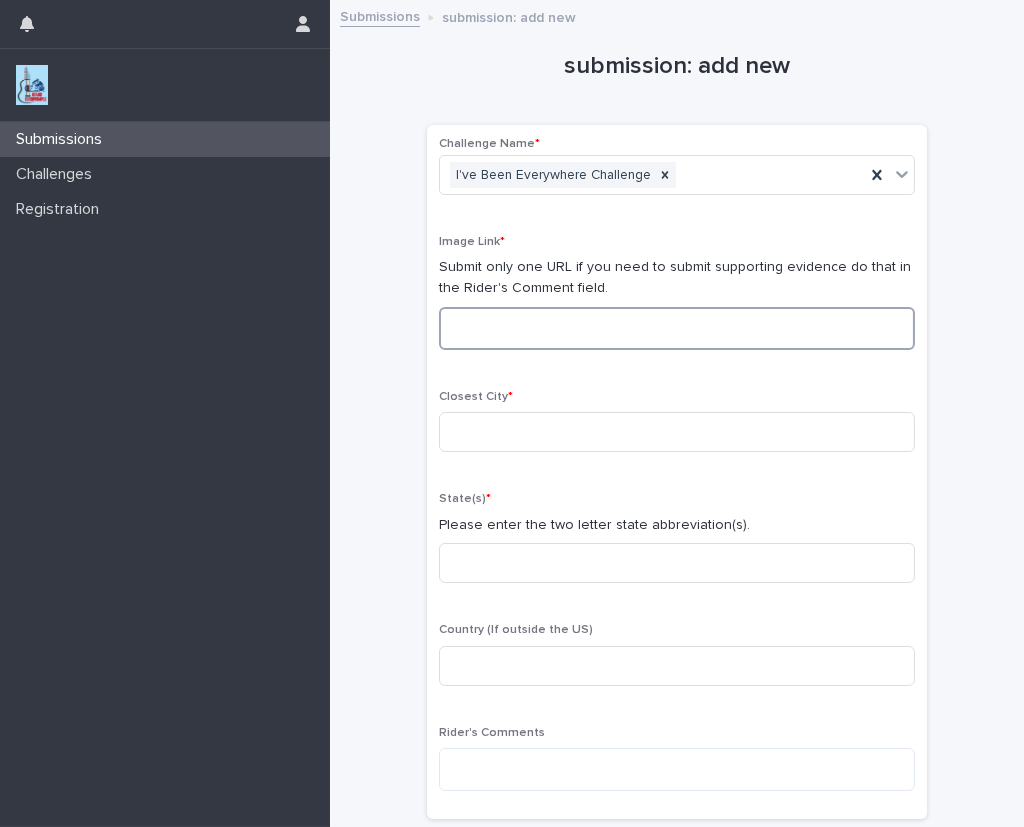click at bounding box center [677, 328] 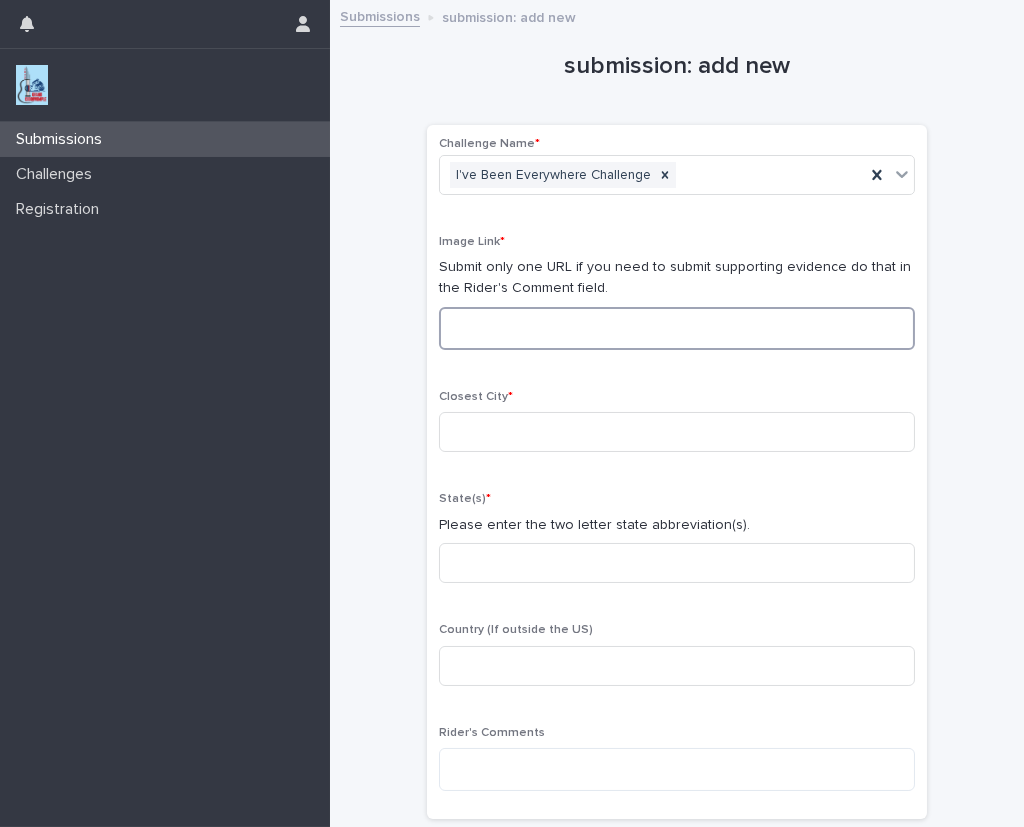 paste on "**********" 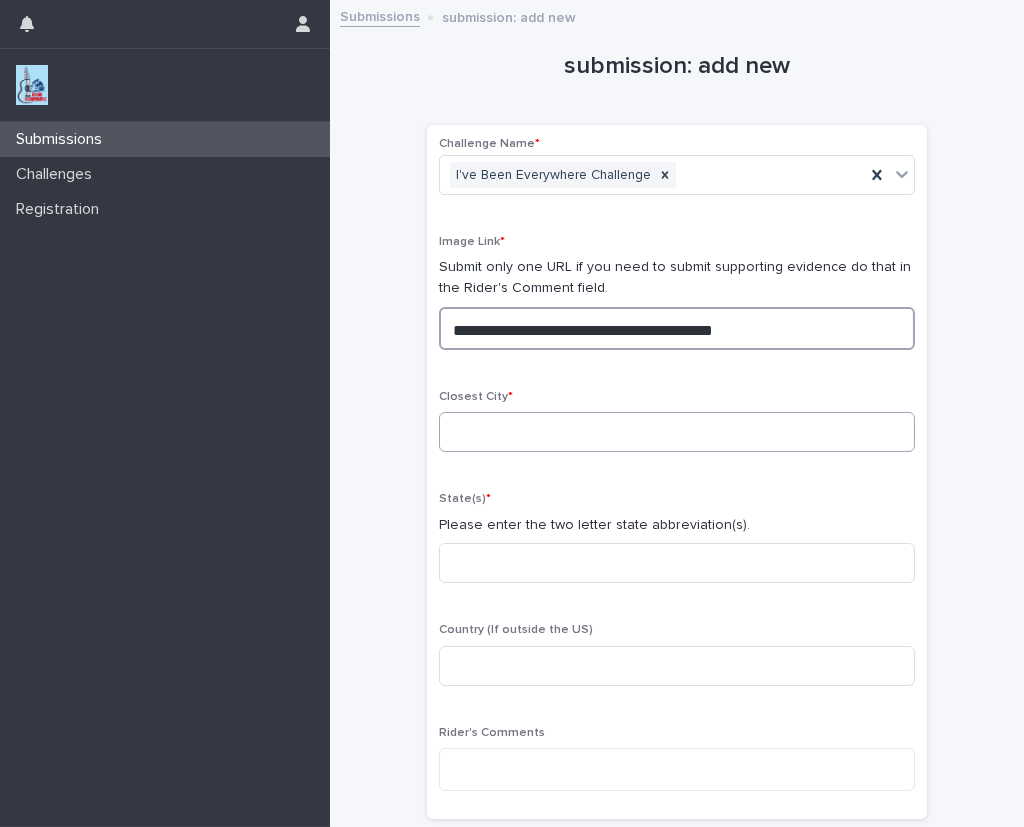 type on "**********" 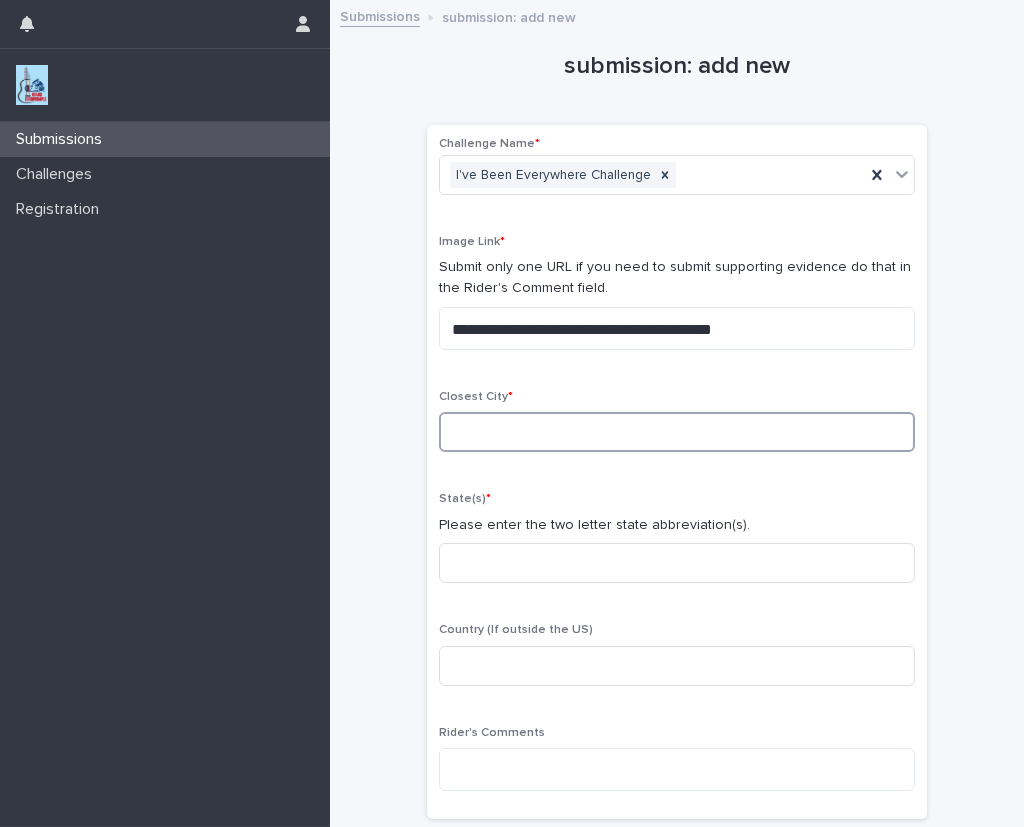 click at bounding box center (677, 432) 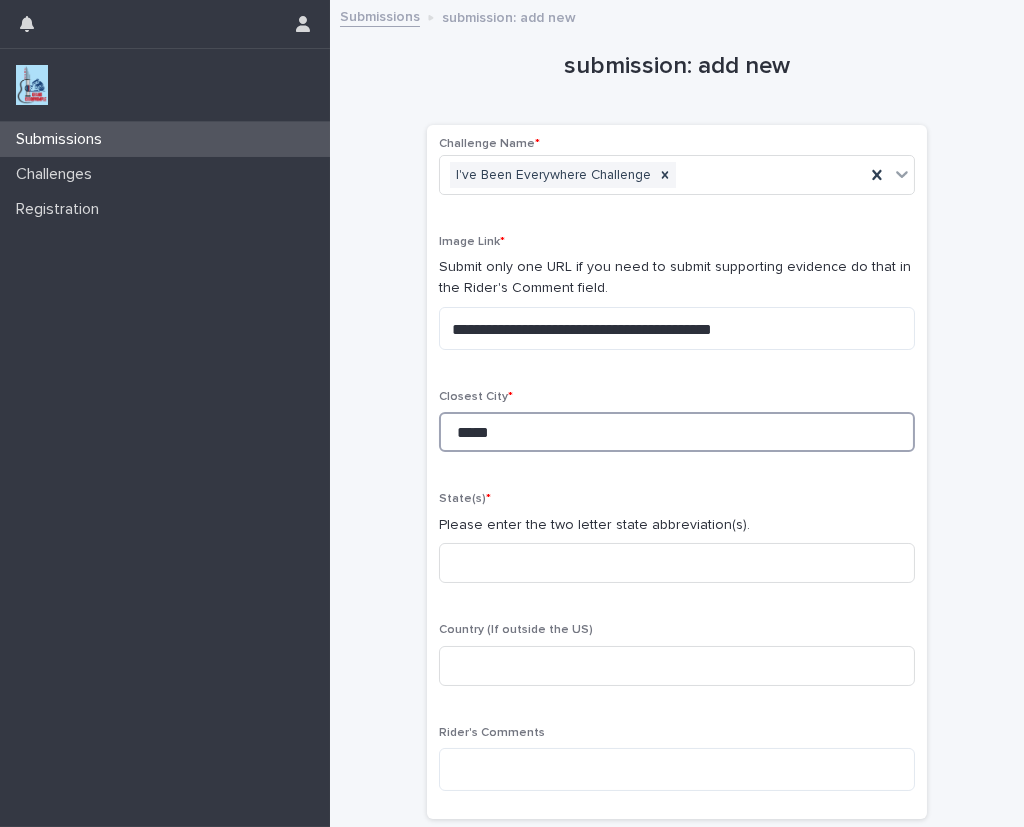 type on "*****" 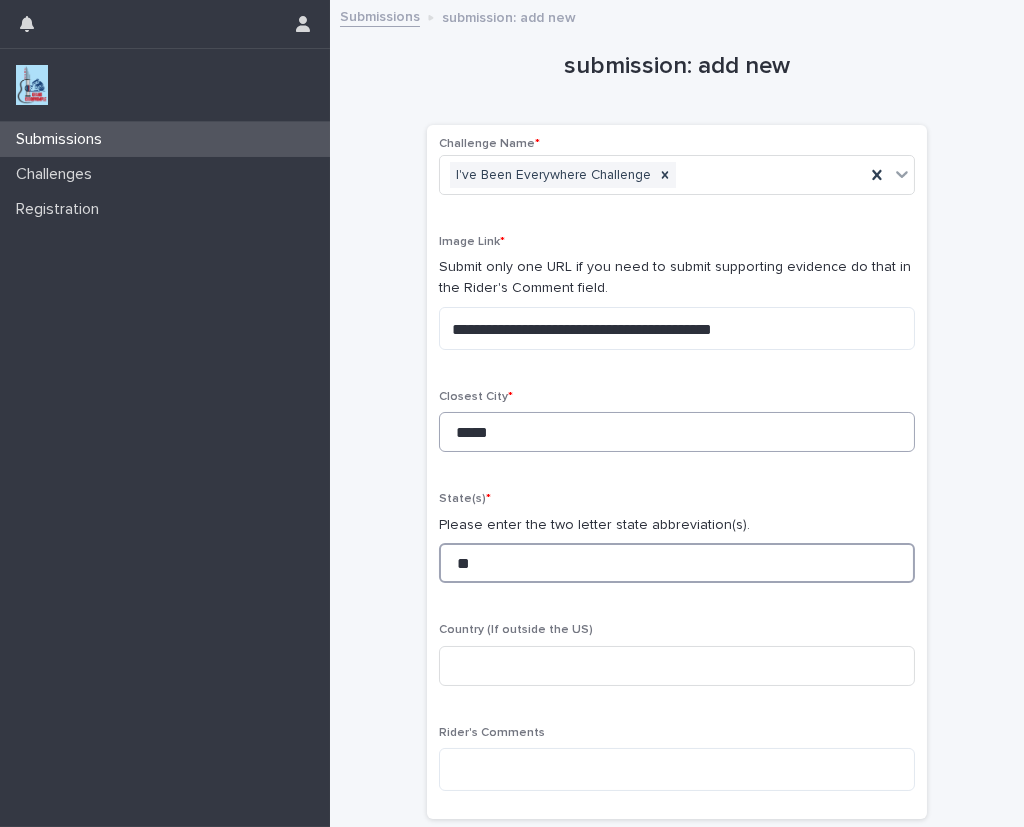 type on "**" 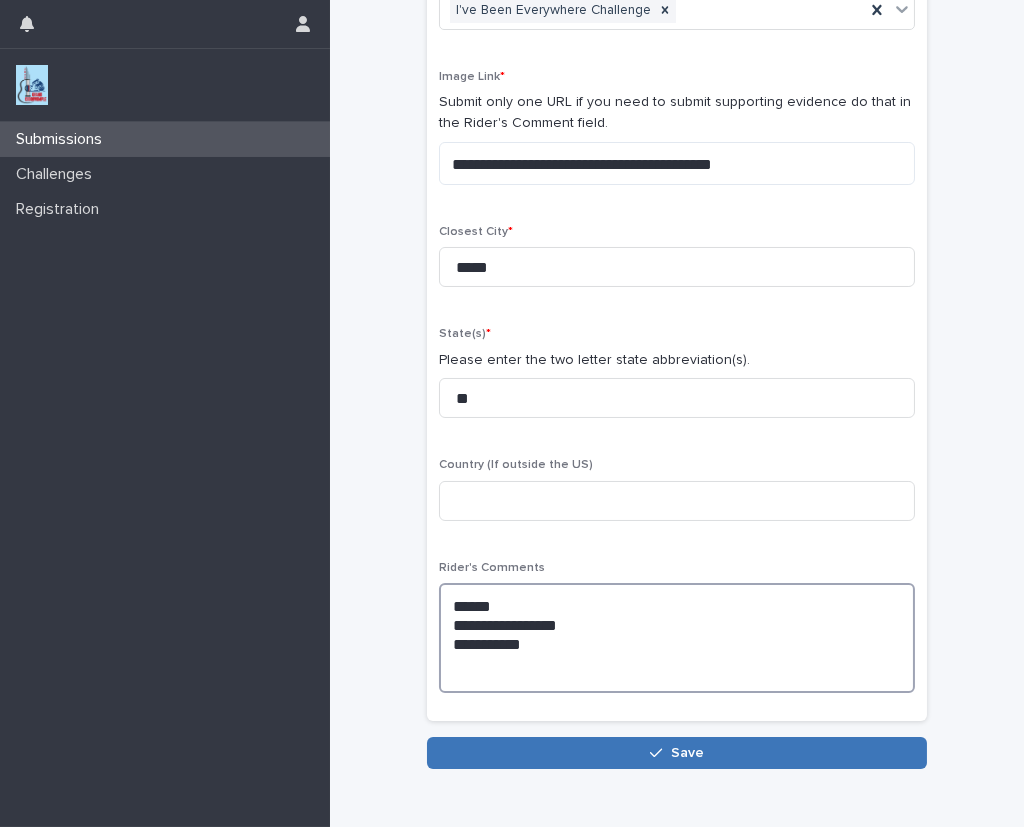 scroll, scrollTop: 197, scrollLeft: 0, axis: vertical 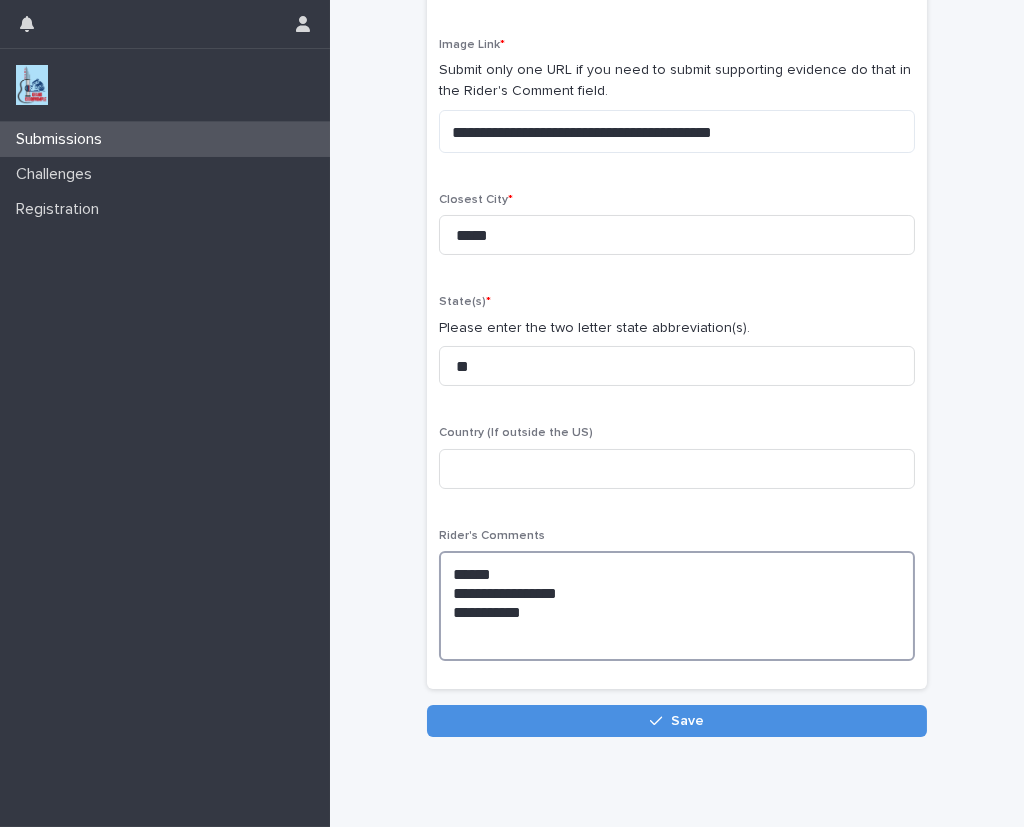 click on "**********" at bounding box center [677, 606] 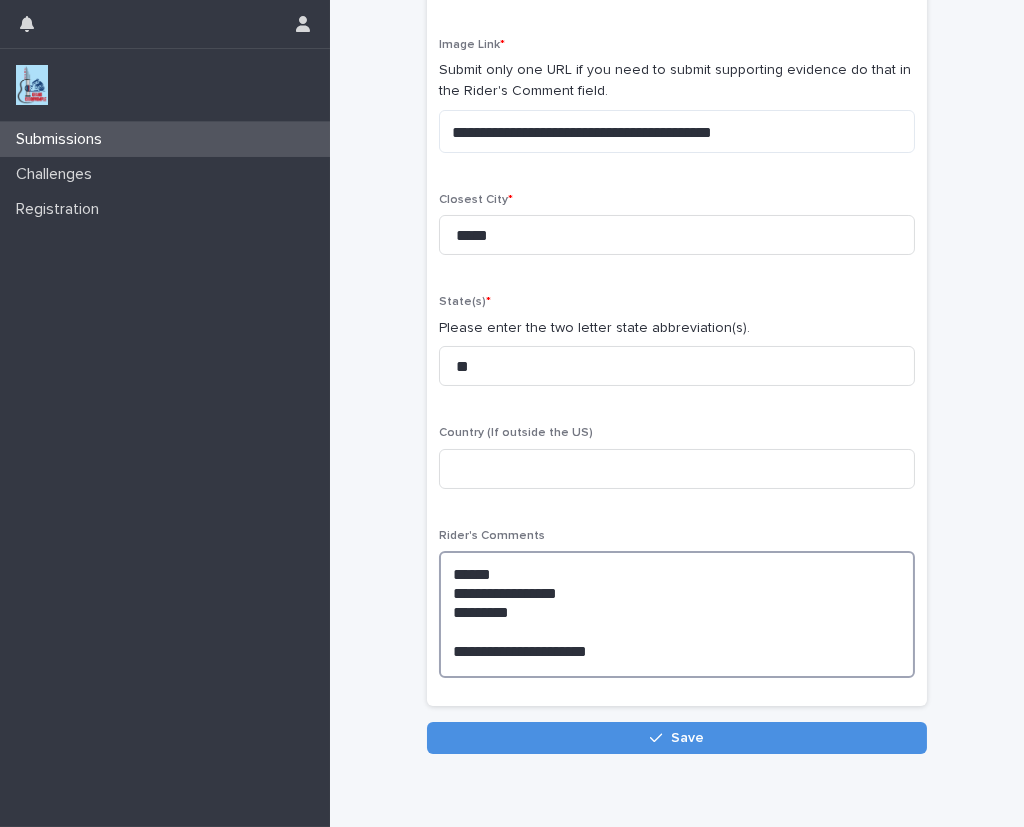click on "**********" at bounding box center (677, 614) 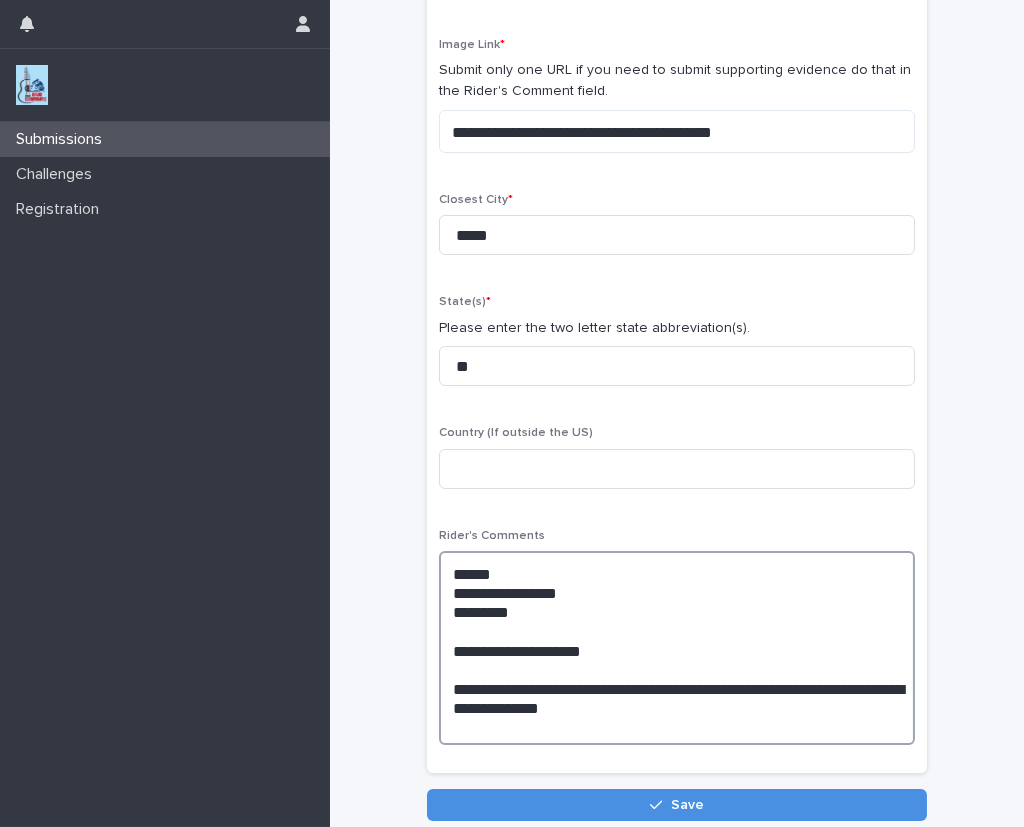 paste on "**********" 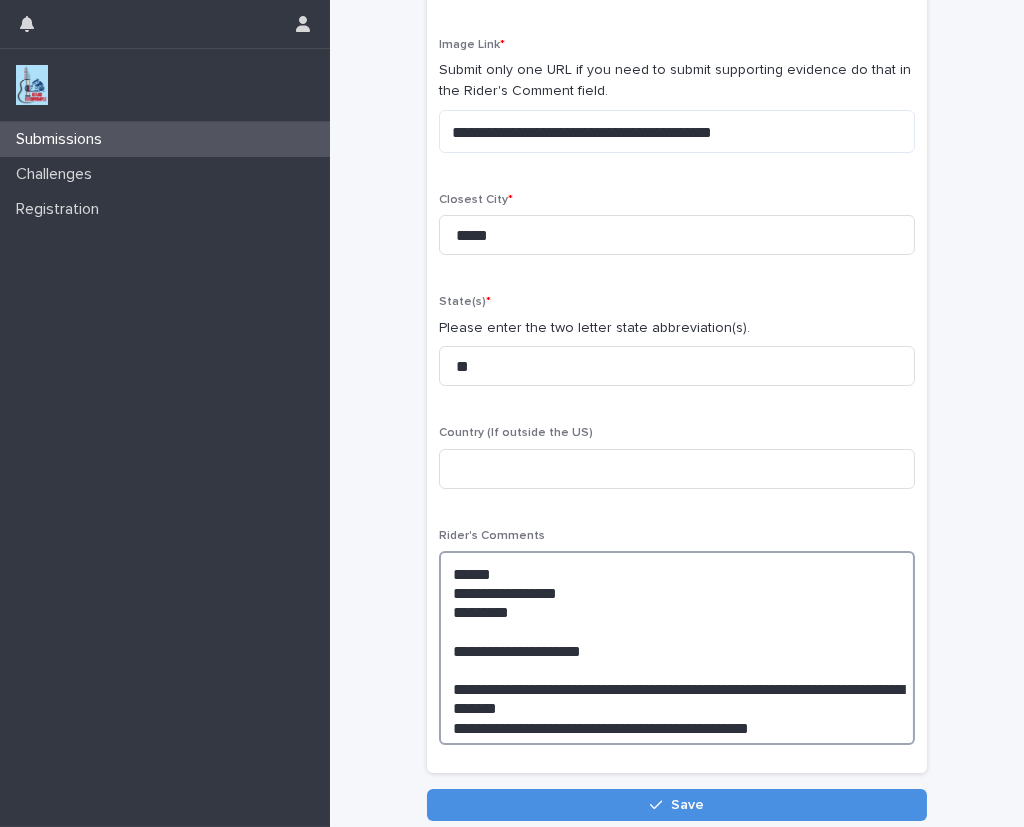 drag, startPoint x: 767, startPoint y: 702, endPoint x: 502, endPoint y: 691, distance: 265.2282 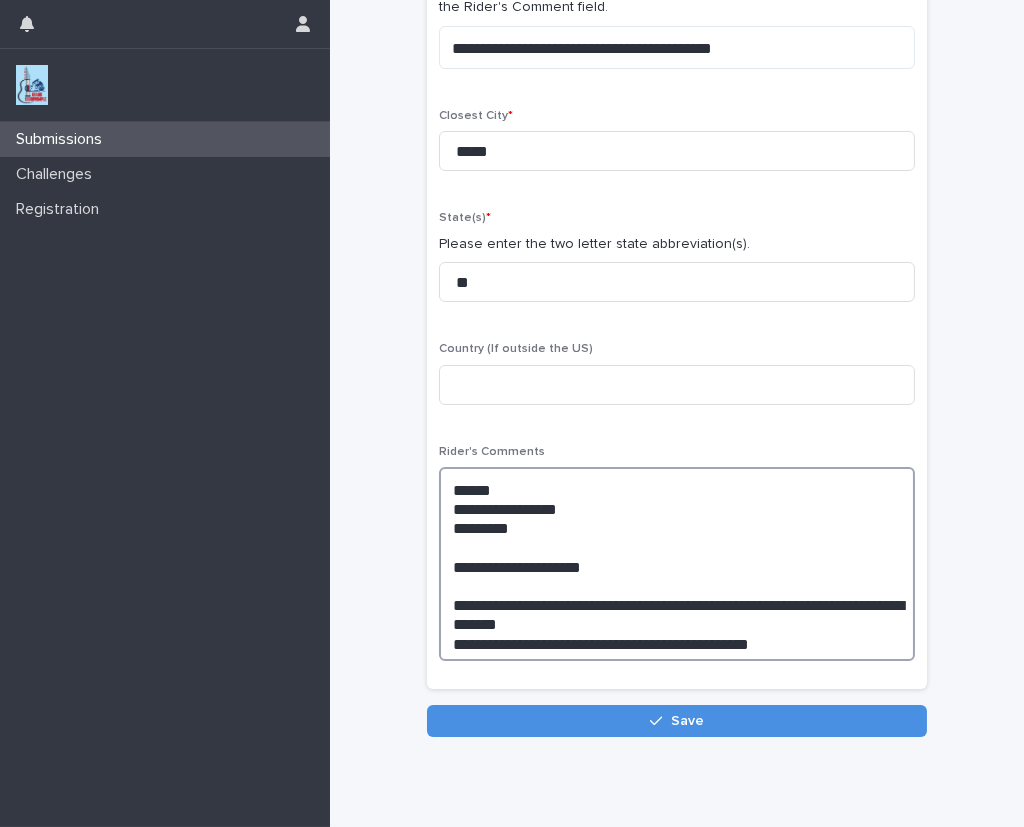scroll, scrollTop: 288, scrollLeft: 0, axis: vertical 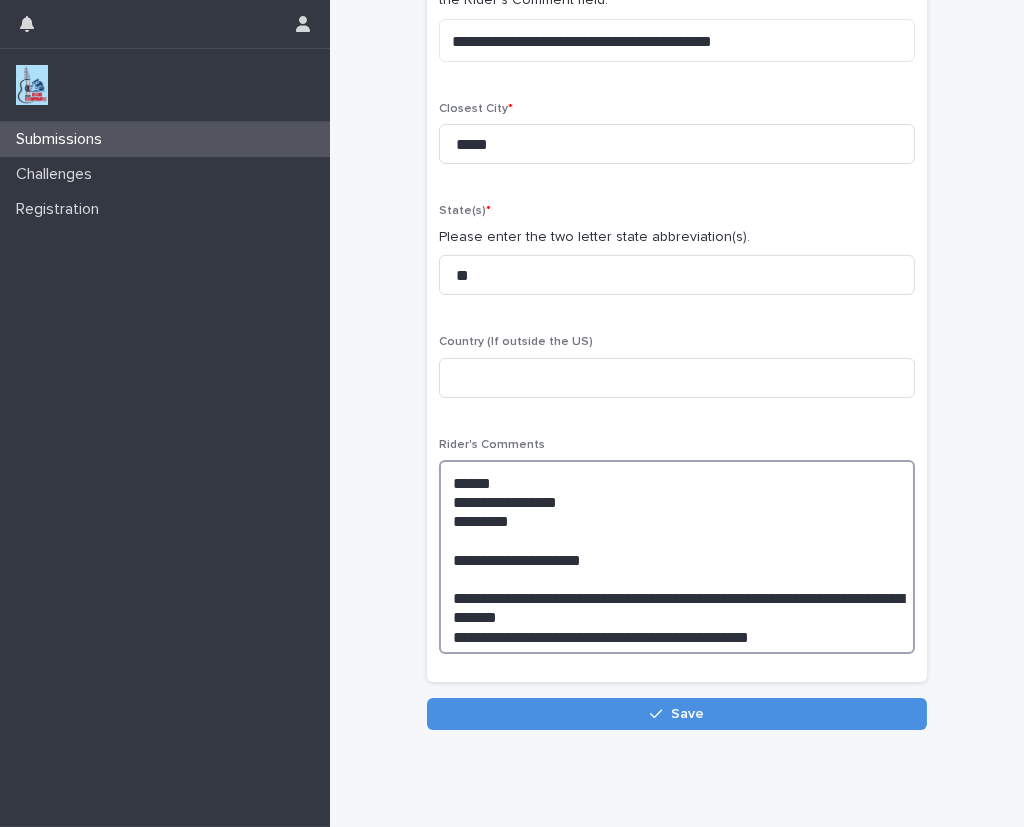 drag, startPoint x: 795, startPoint y: 631, endPoint x: 778, endPoint y: 639, distance: 18.788294 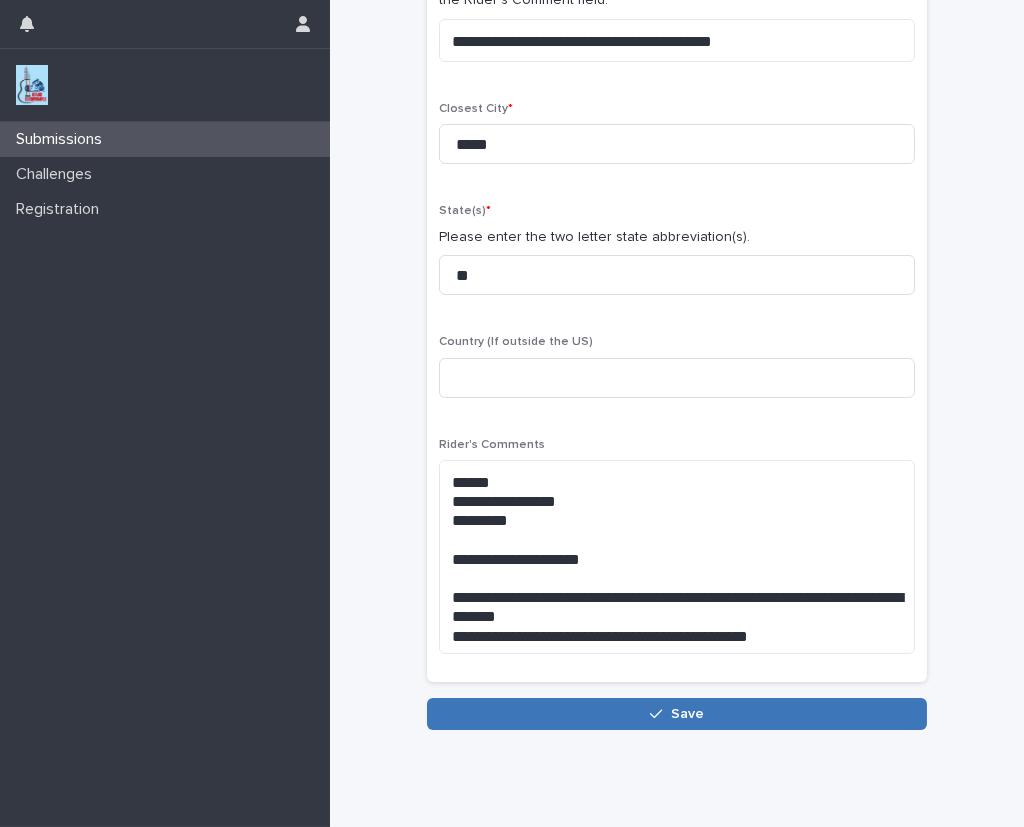 click on "Save" at bounding box center [677, 714] 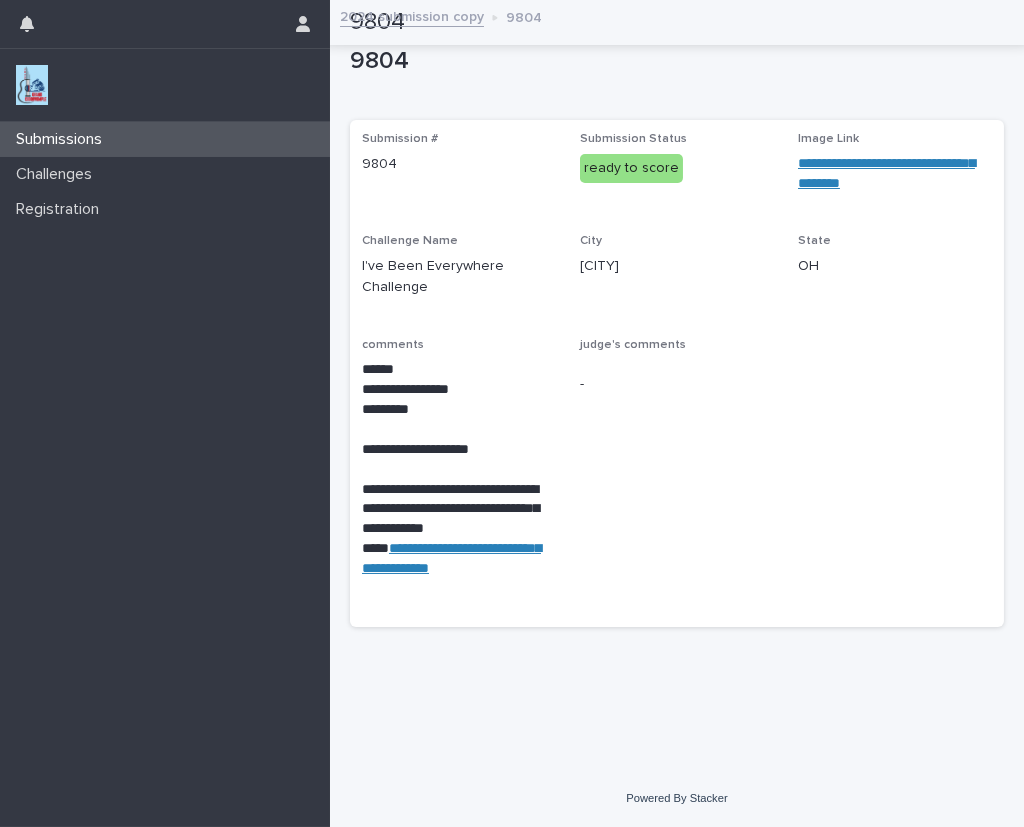 scroll, scrollTop: 0, scrollLeft: 0, axis: both 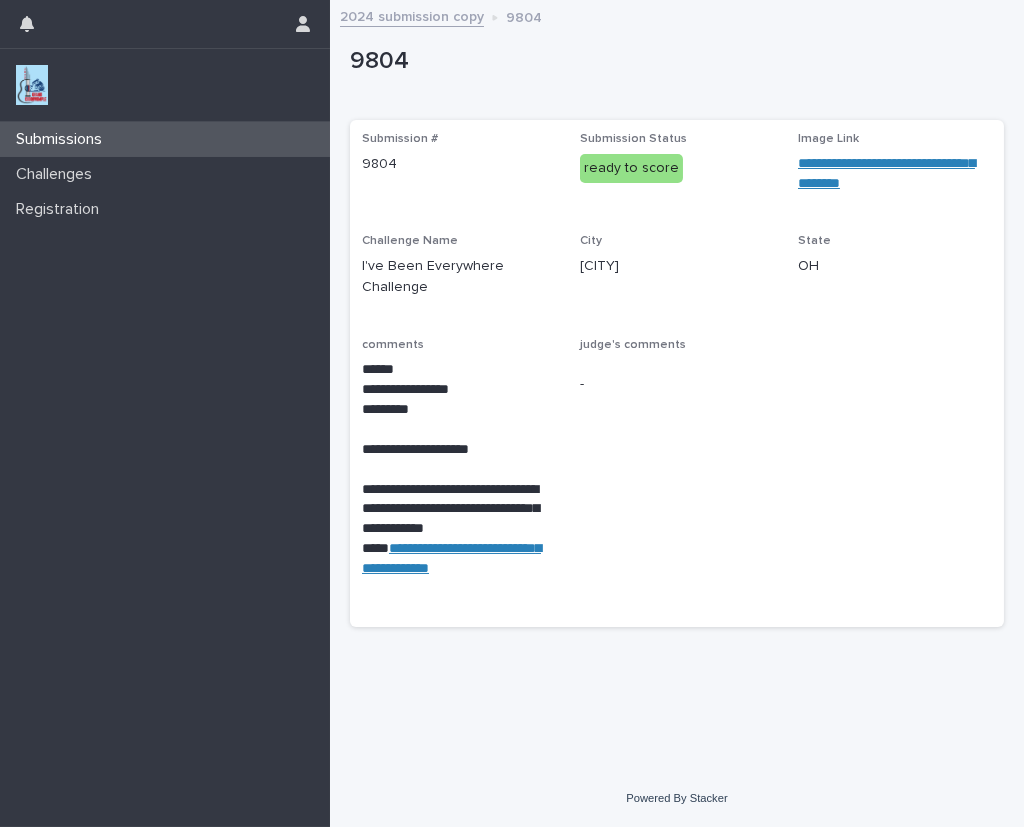 click at bounding box center (32, 85) 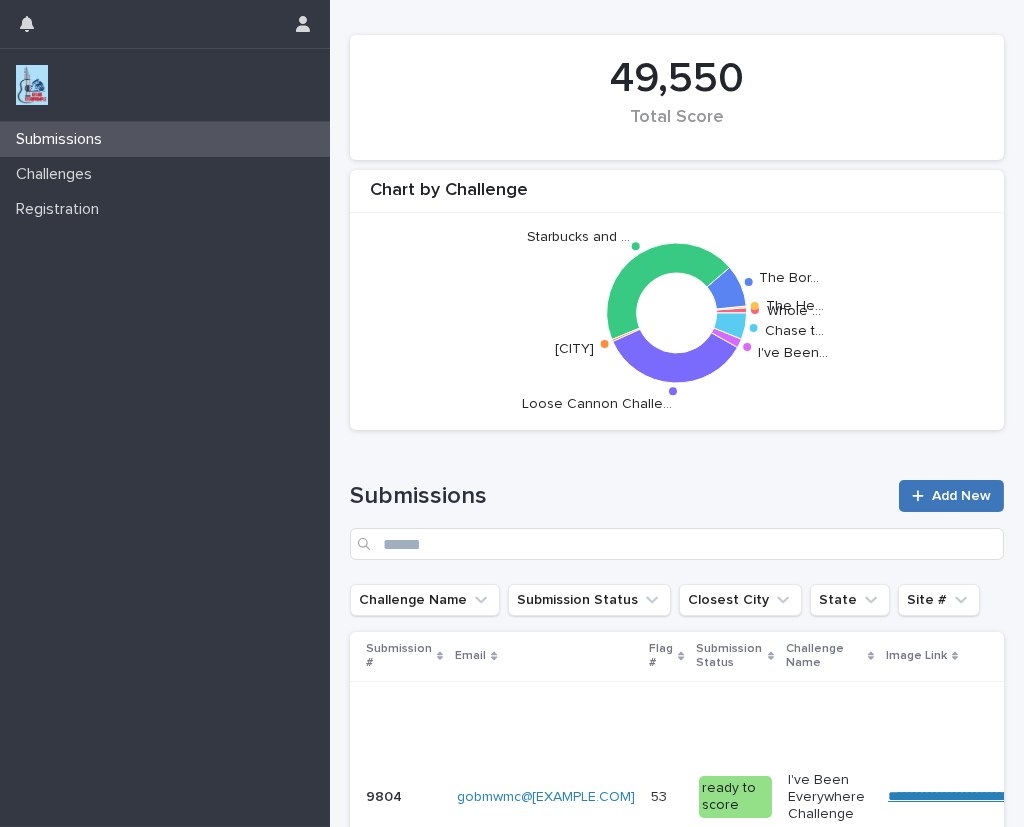 click on "Add New" at bounding box center [951, 496] 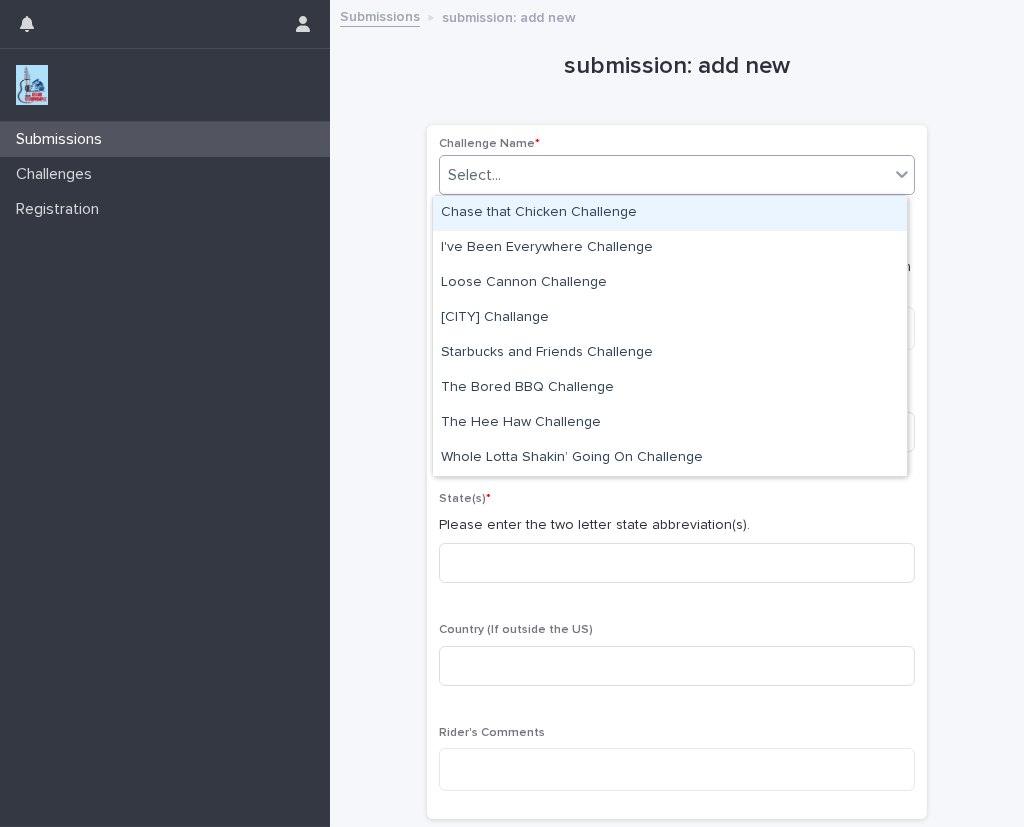 click on "Select..." at bounding box center [664, 175] 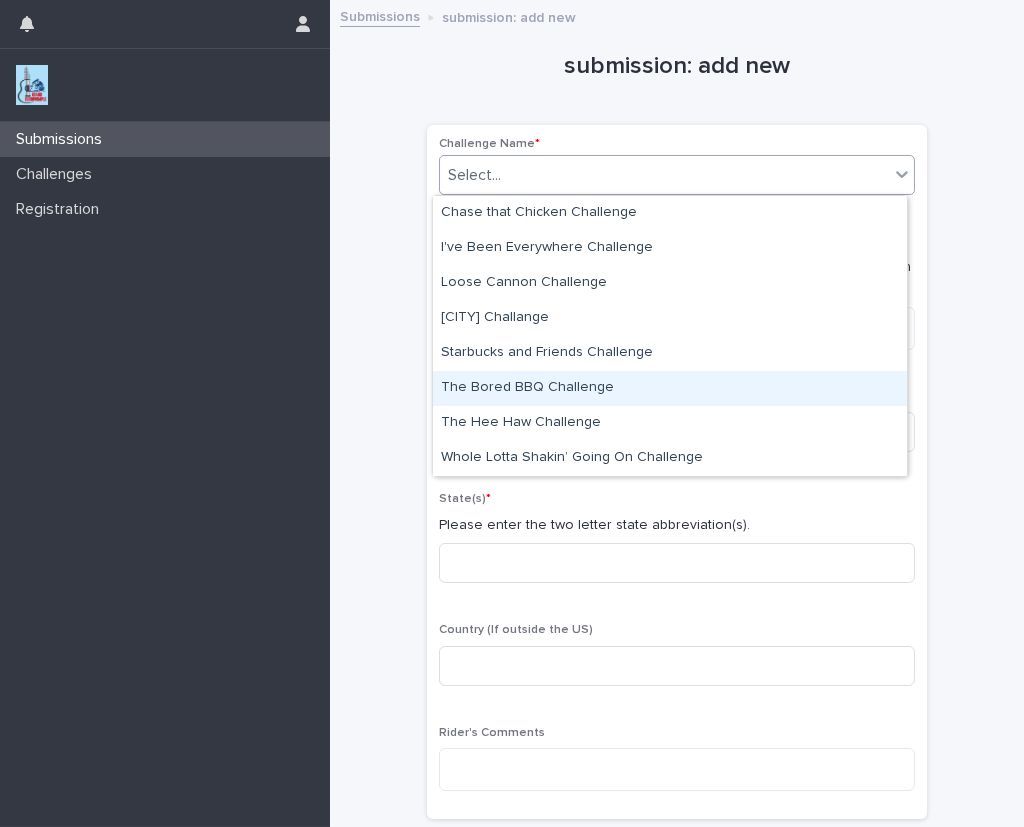 click on "The Bored BBQ Challenge" at bounding box center (670, 388) 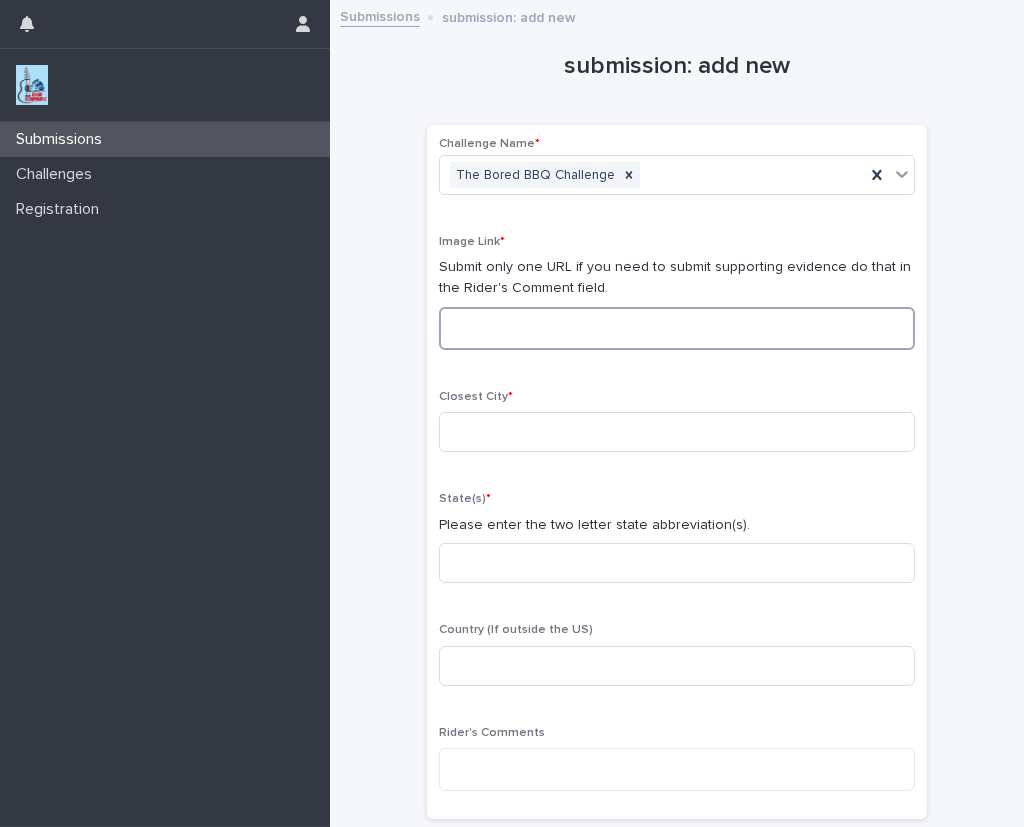 click at bounding box center (677, 328) 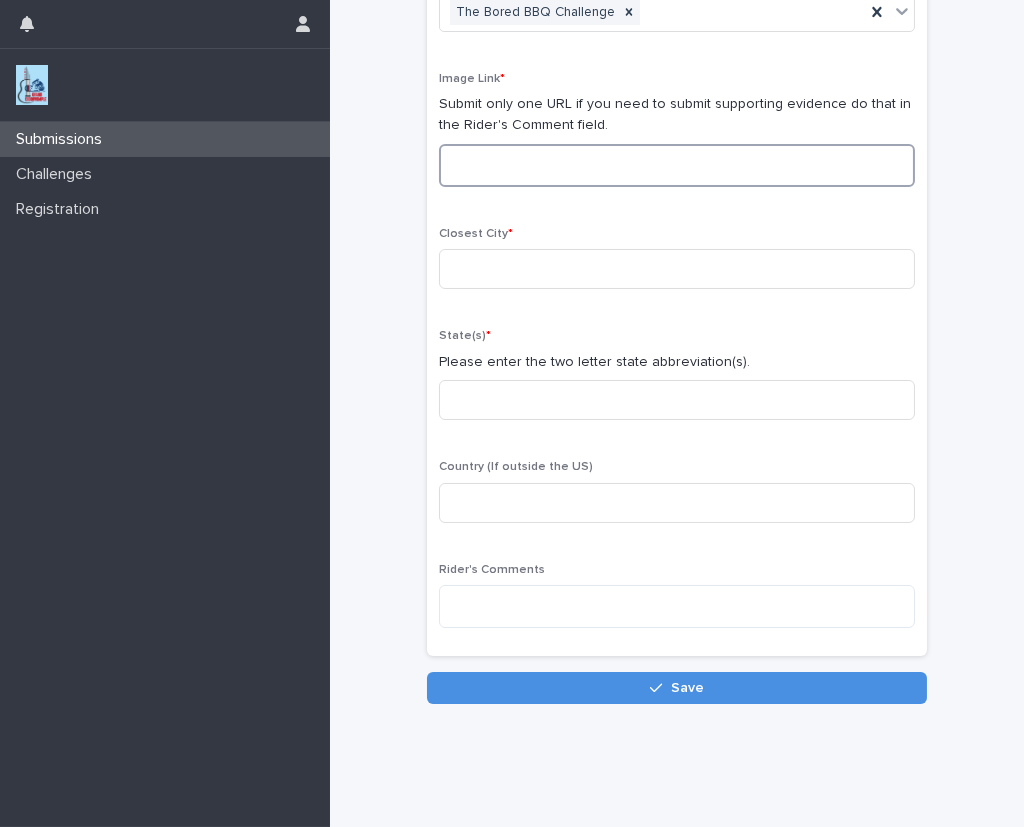 scroll, scrollTop: 151, scrollLeft: 0, axis: vertical 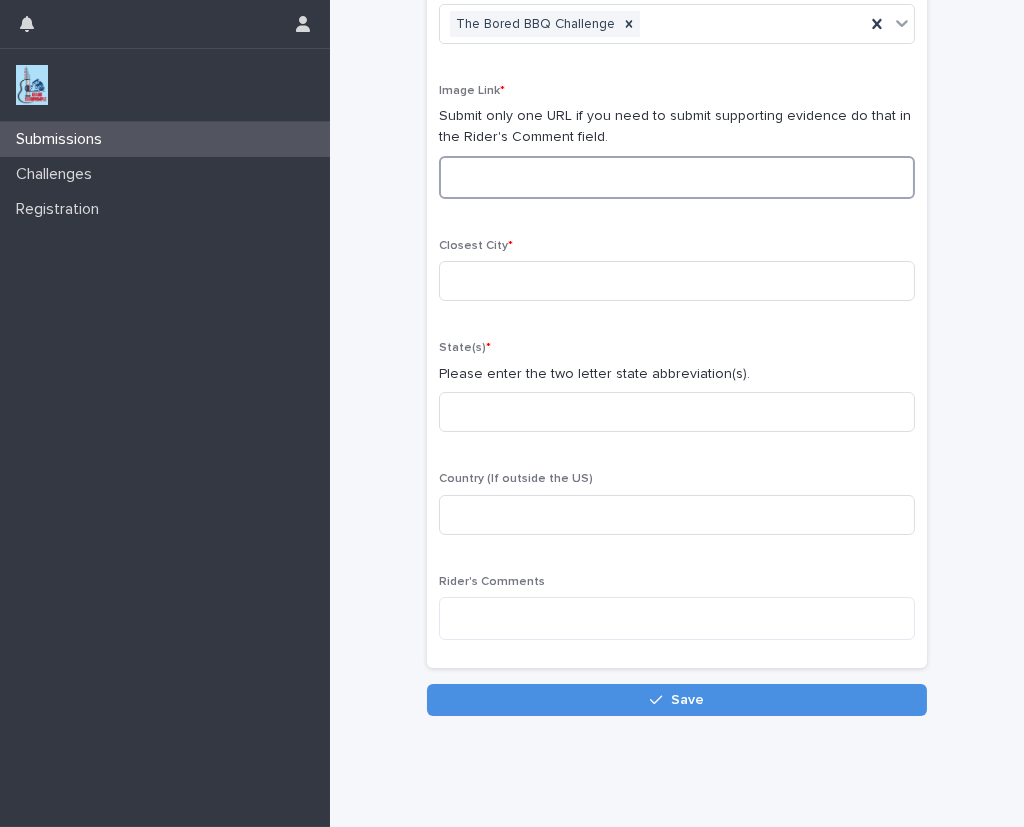 paste on "**********" 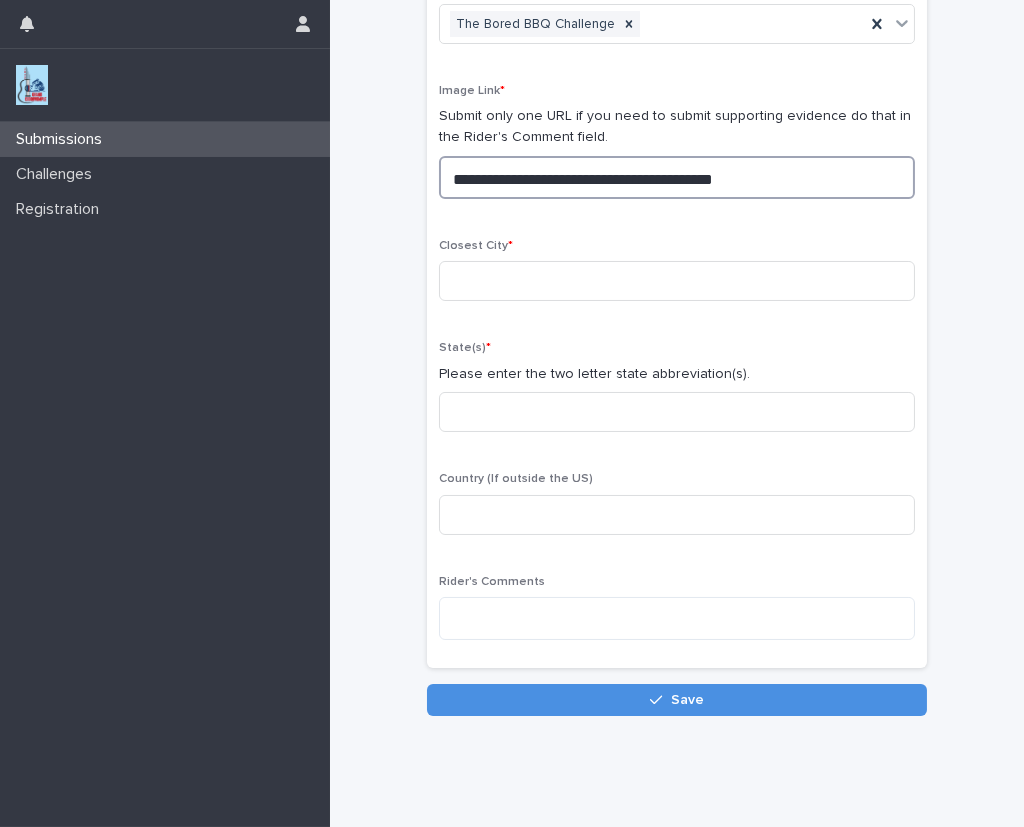 drag, startPoint x: 745, startPoint y: 169, endPoint x: 408, endPoint y: 170, distance: 337.0015 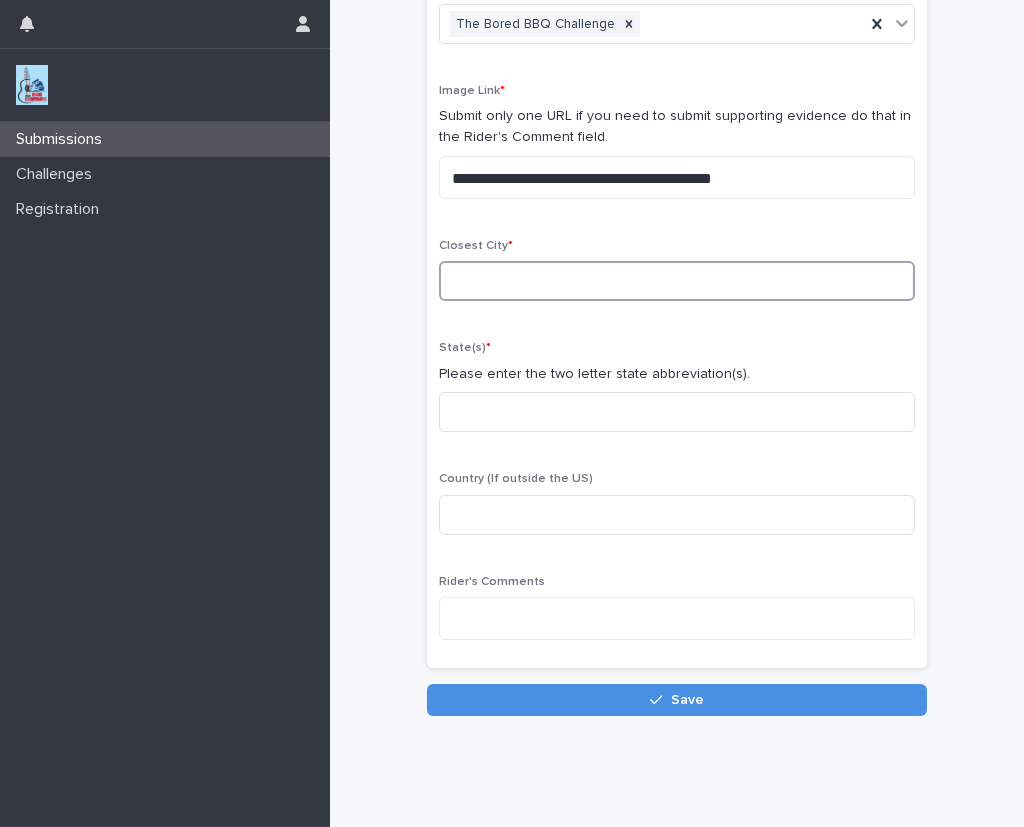 click at bounding box center (677, 281) 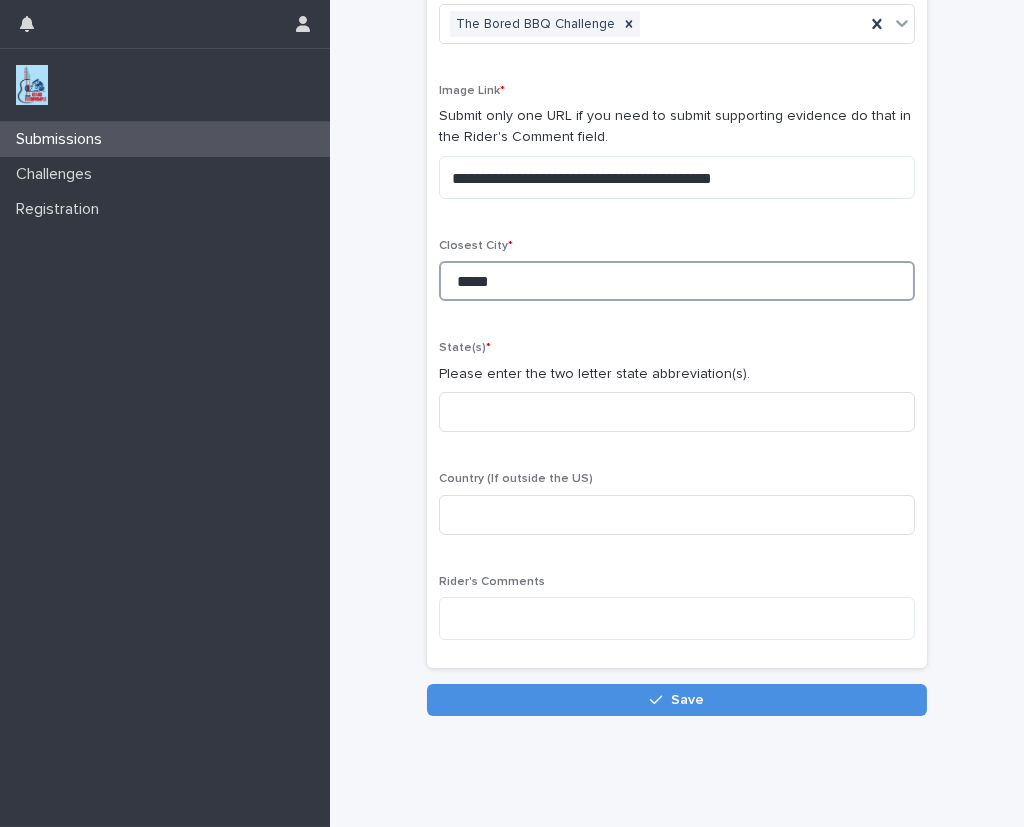 type on "*****" 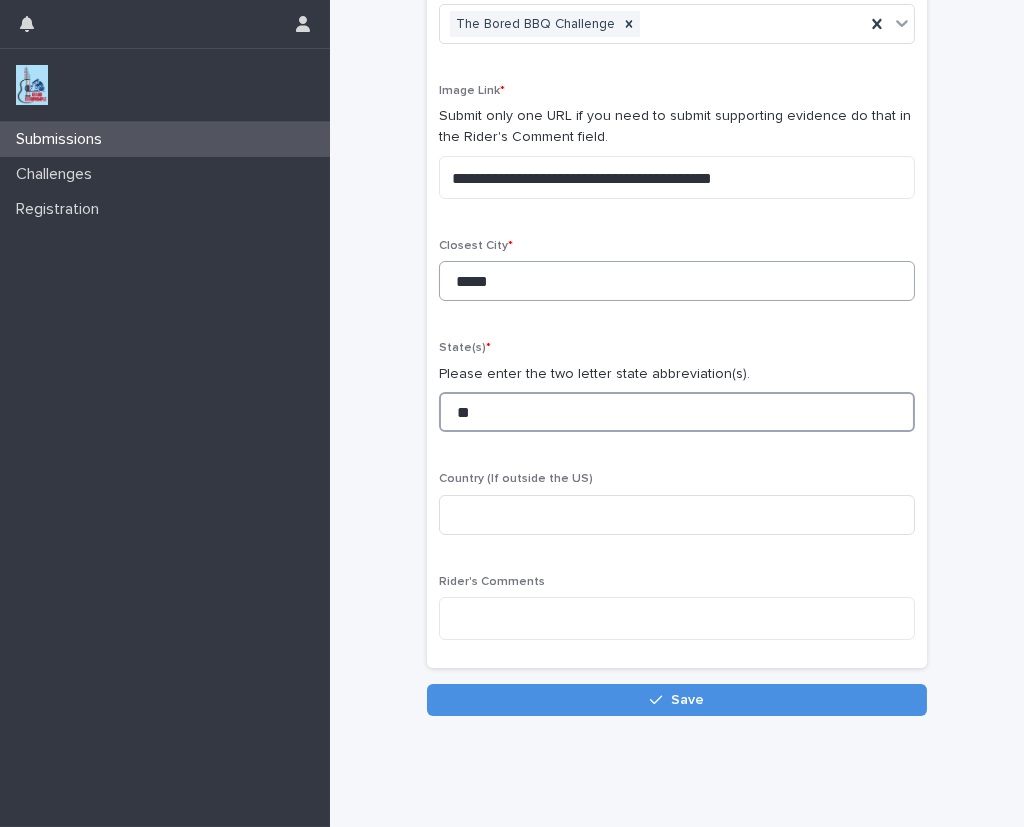 type on "**" 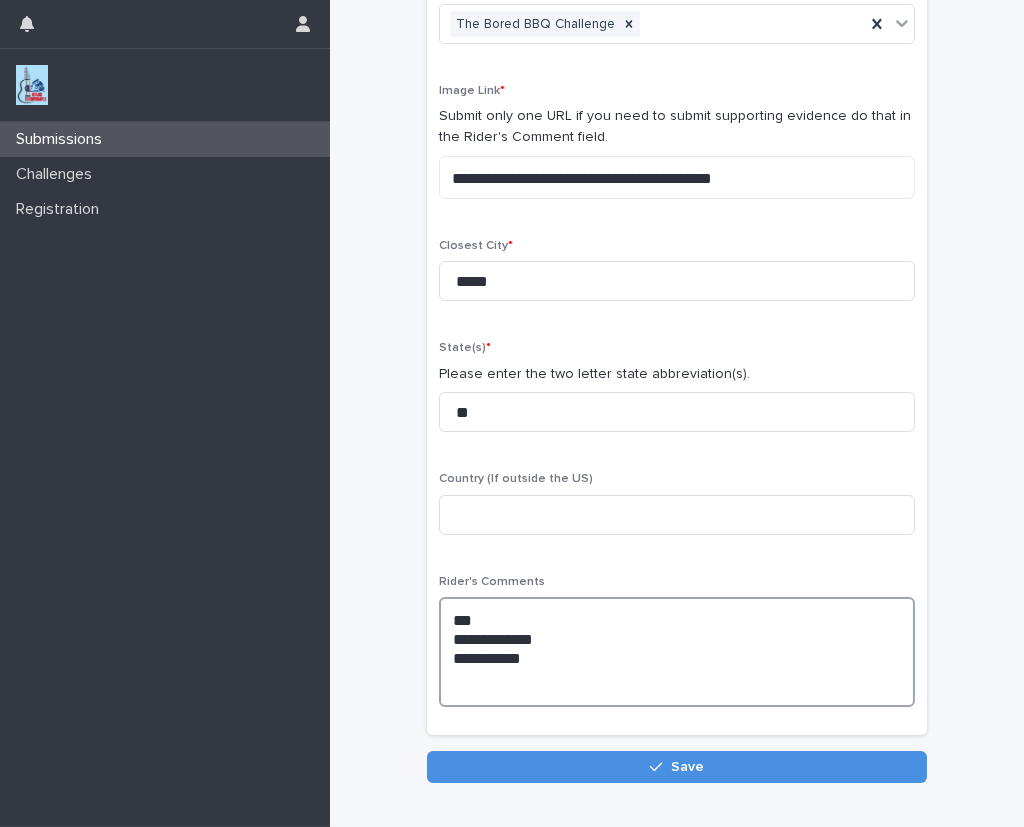 scroll, scrollTop: 121, scrollLeft: 0, axis: vertical 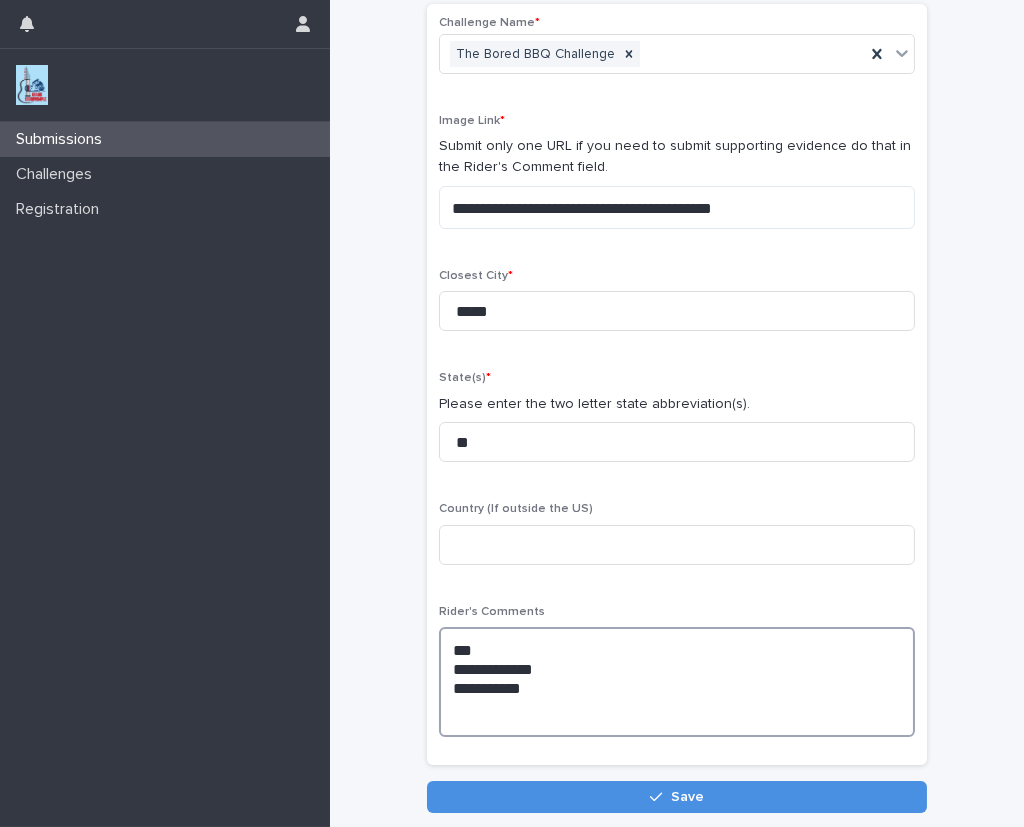click on "**********" at bounding box center (677, 682) 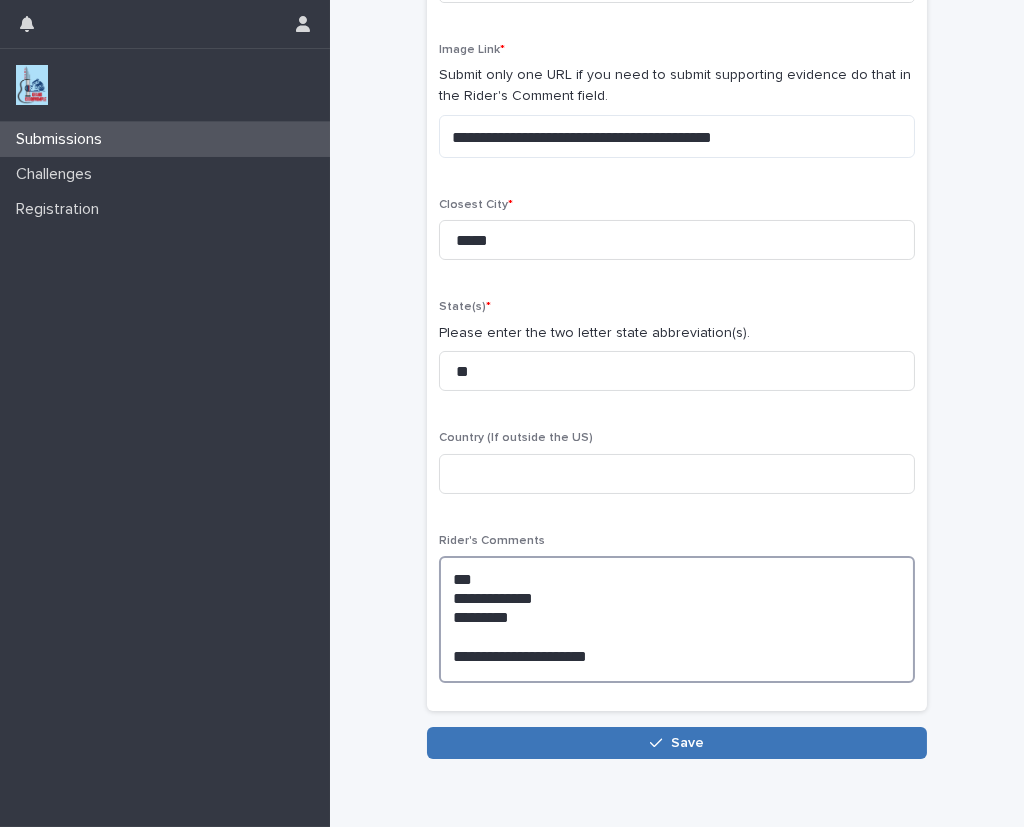 scroll, scrollTop: 212, scrollLeft: 0, axis: vertical 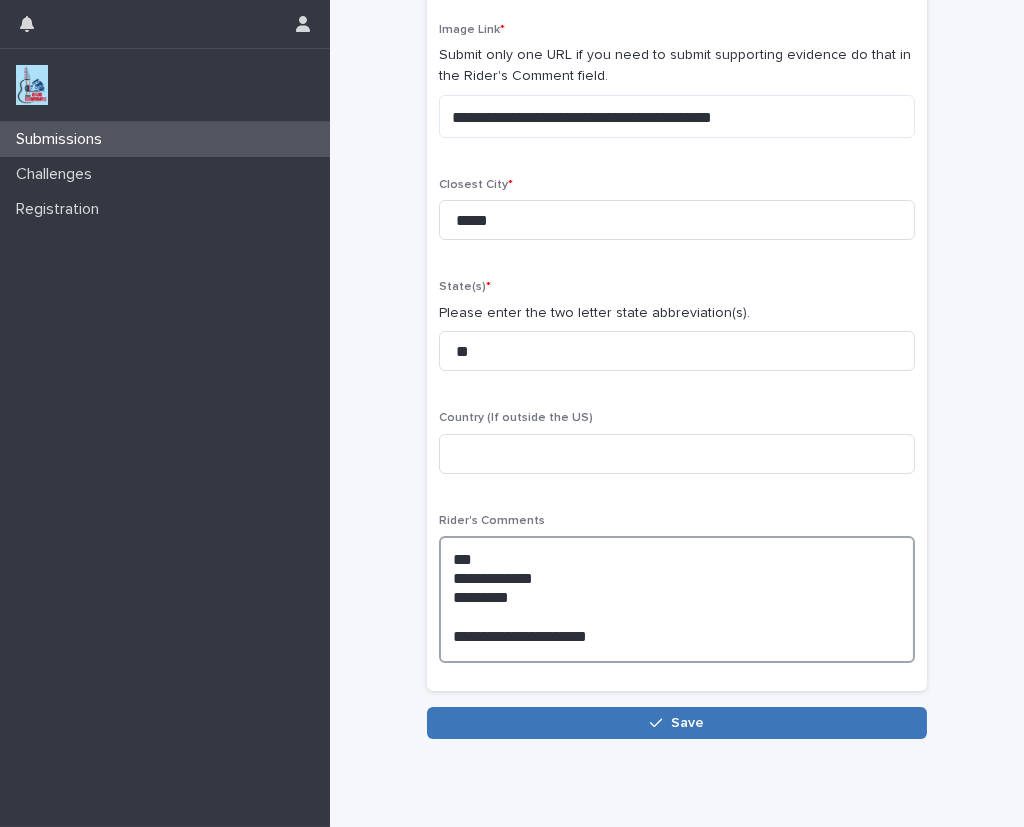 type on "**********" 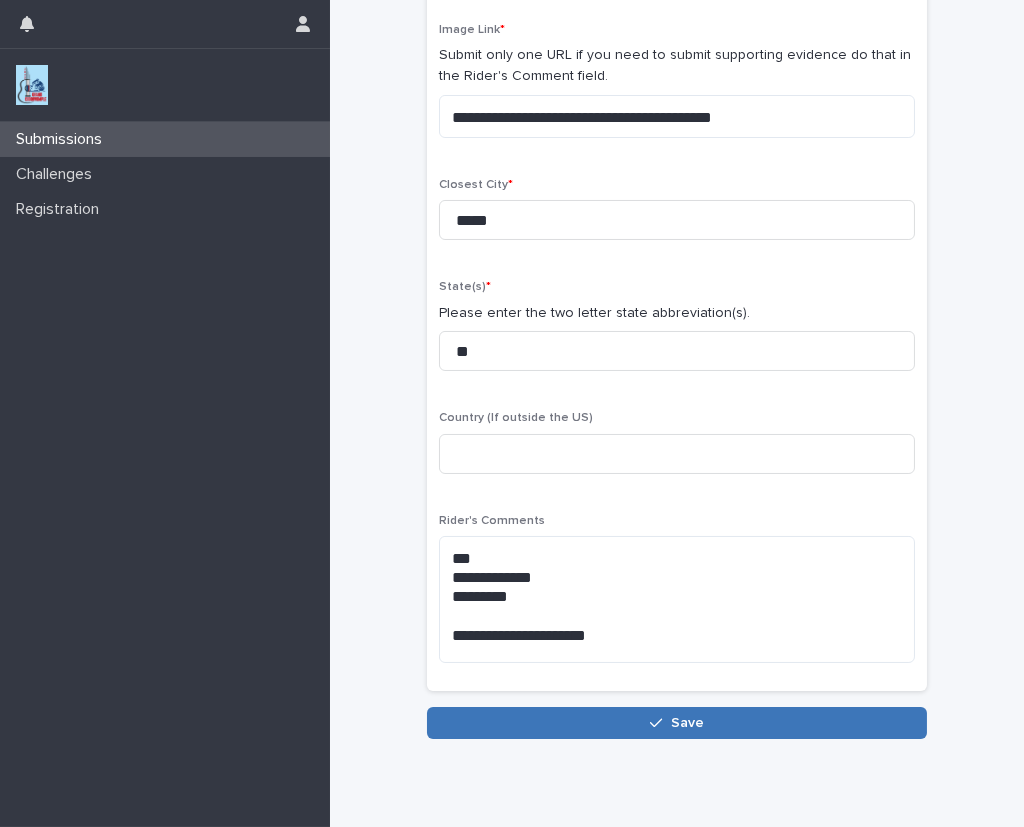 click on "Save" at bounding box center [687, 723] 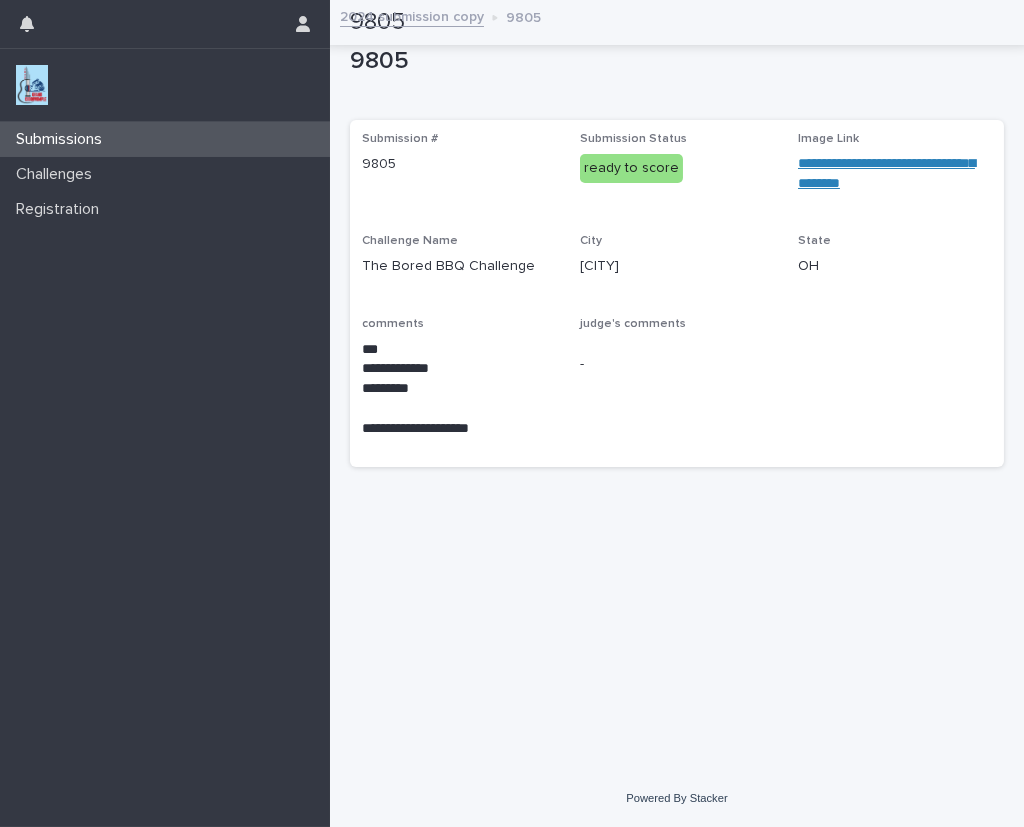 scroll, scrollTop: 0, scrollLeft: 0, axis: both 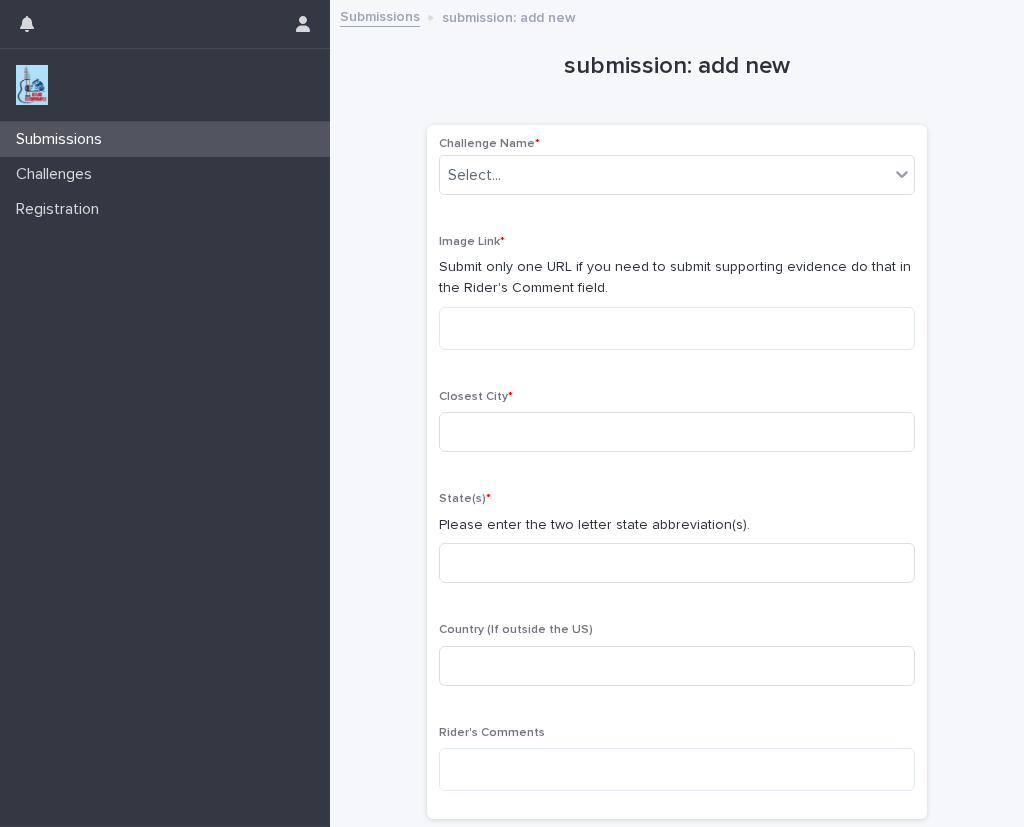 click at bounding box center (32, 85) 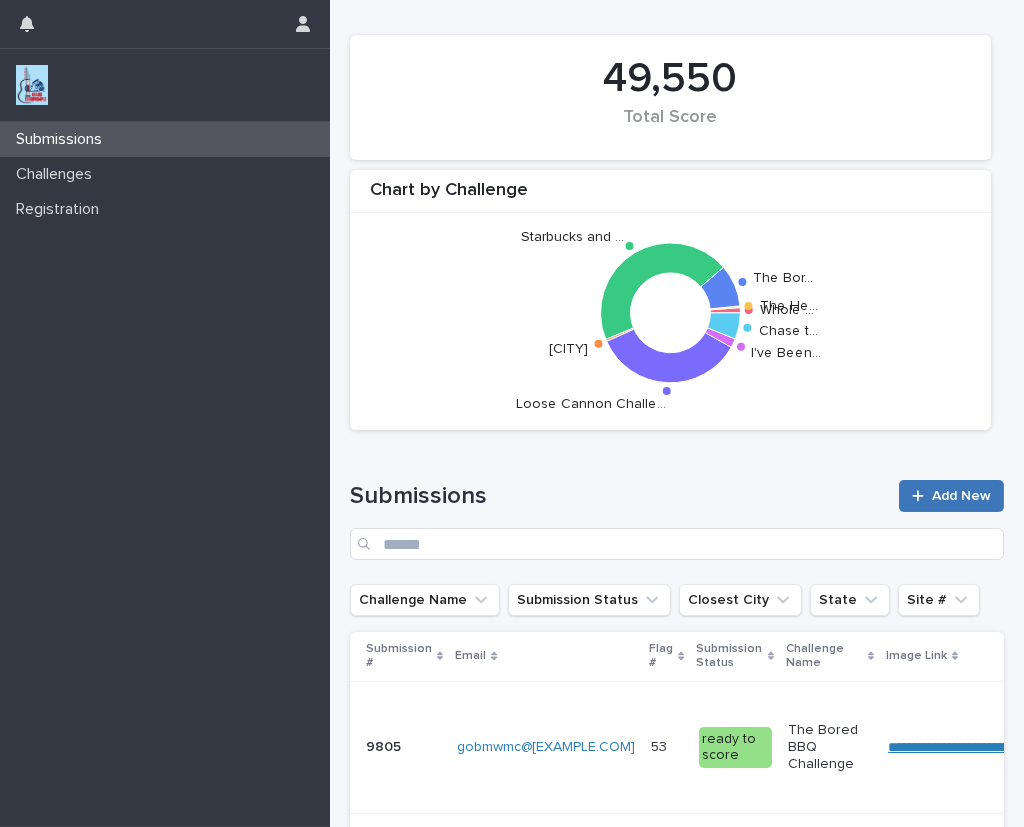 click on "Add New" at bounding box center [961, 496] 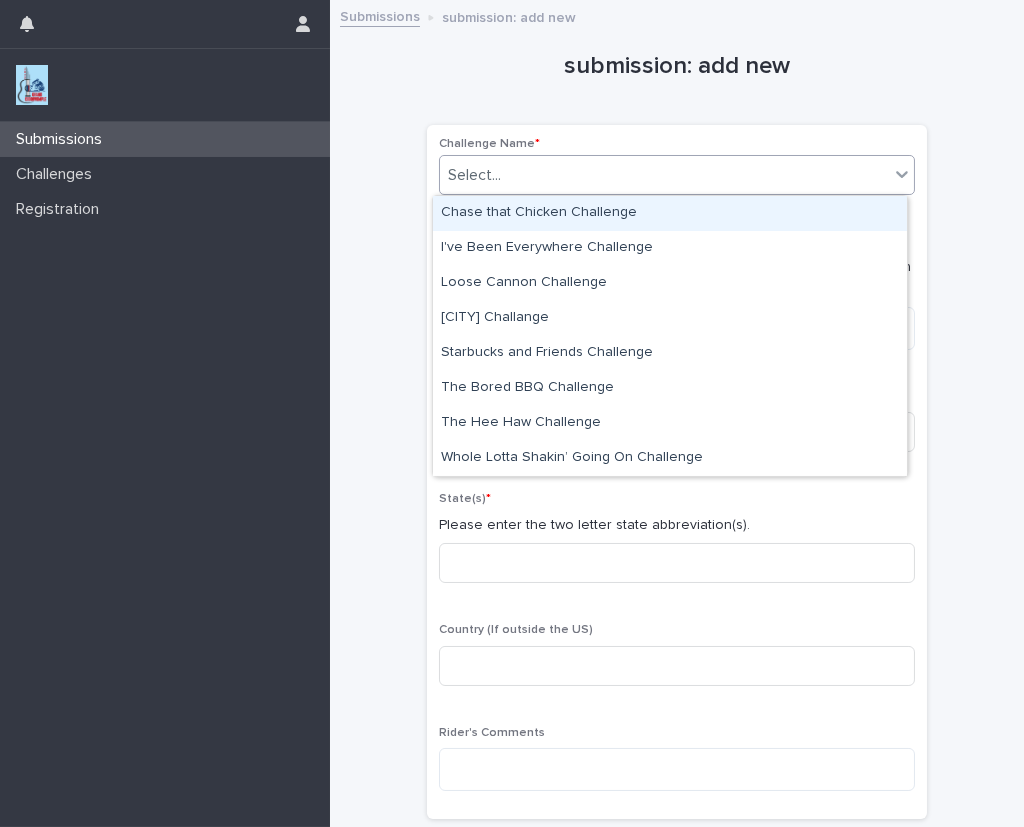 click on "Select..." at bounding box center [664, 175] 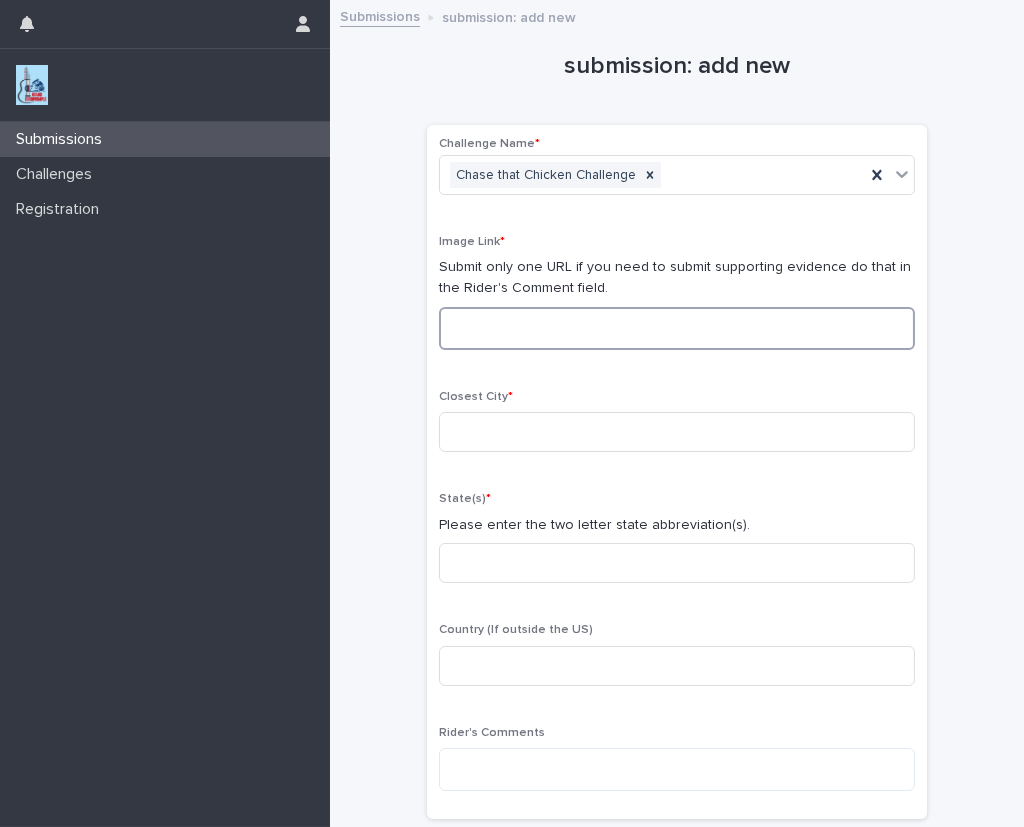 click at bounding box center (677, 328) 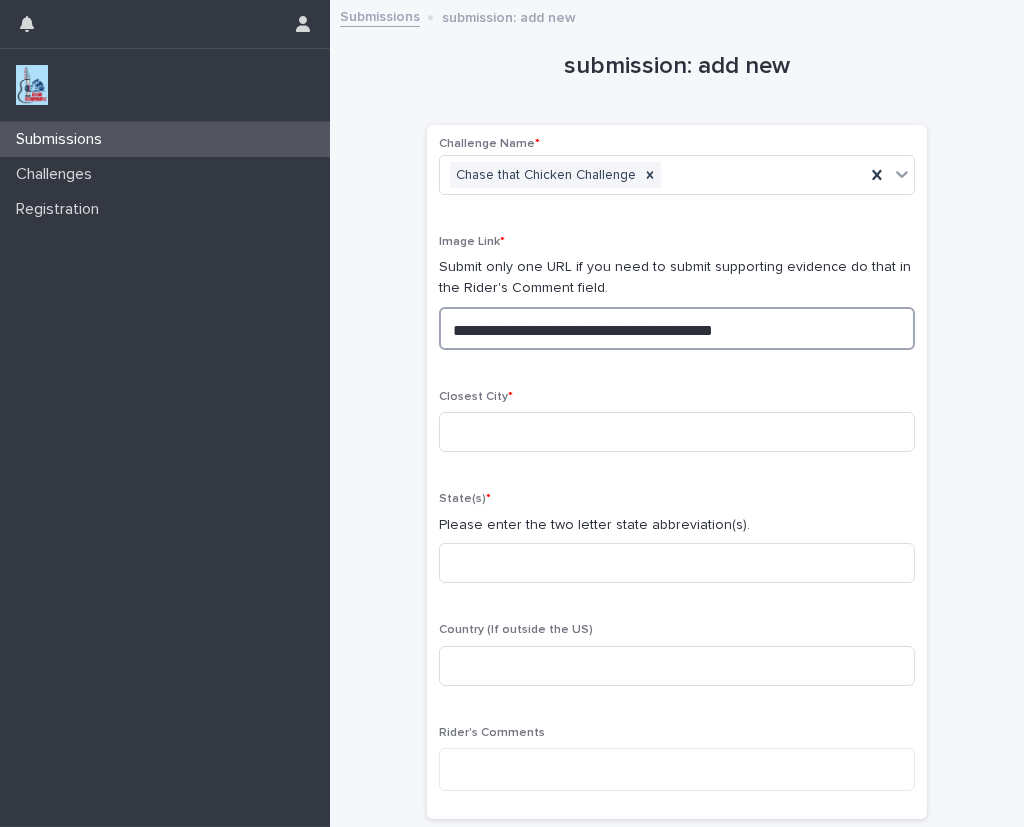 drag, startPoint x: 781, startPoint y: 316, endPoint x: 351, endPoint y: 315, distance: 430.00116 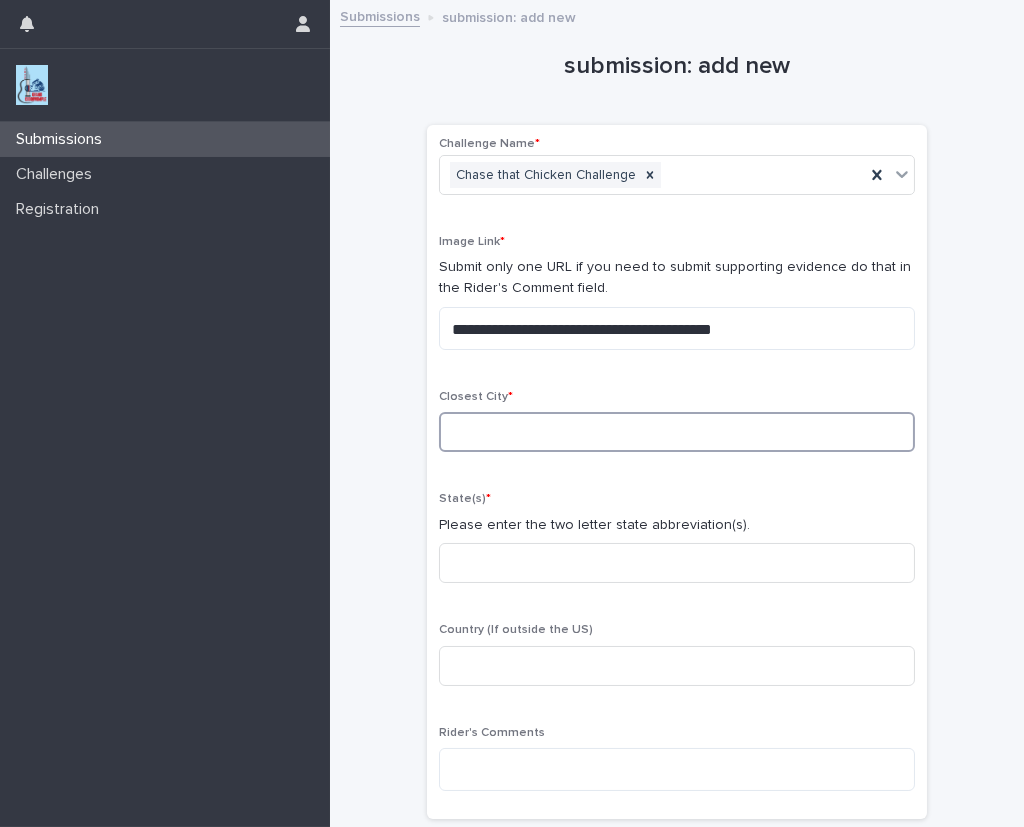 click at bounding box center [677, 432] 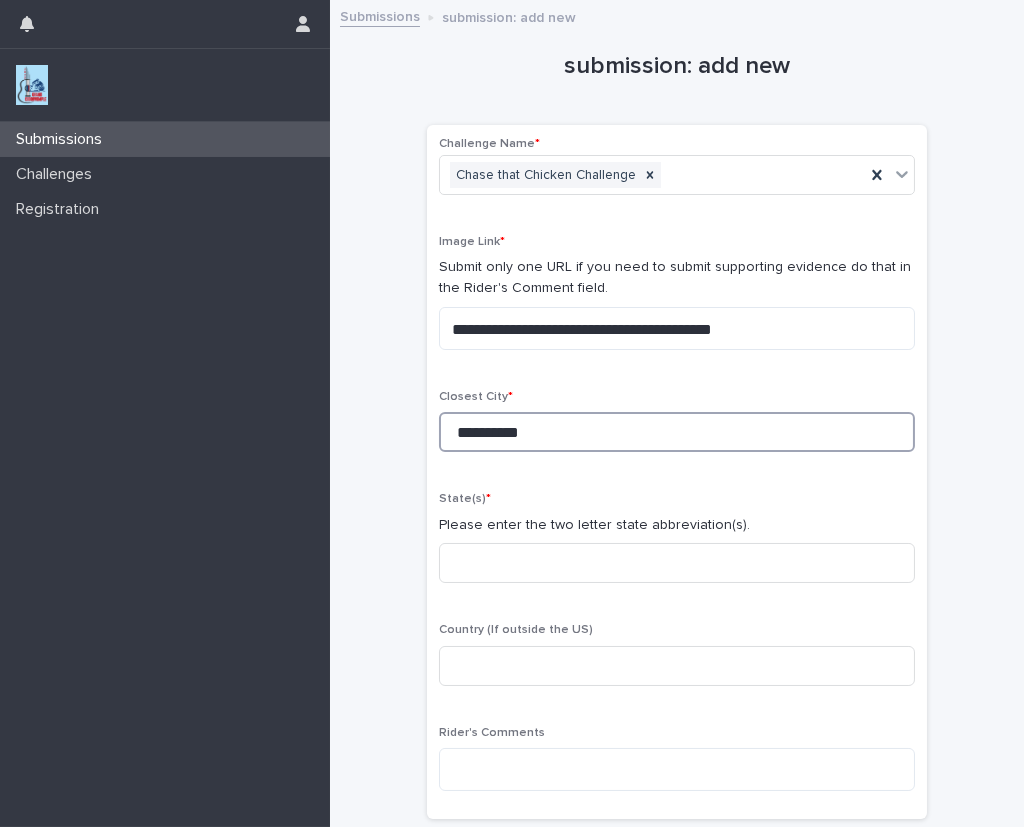 type on "**********" 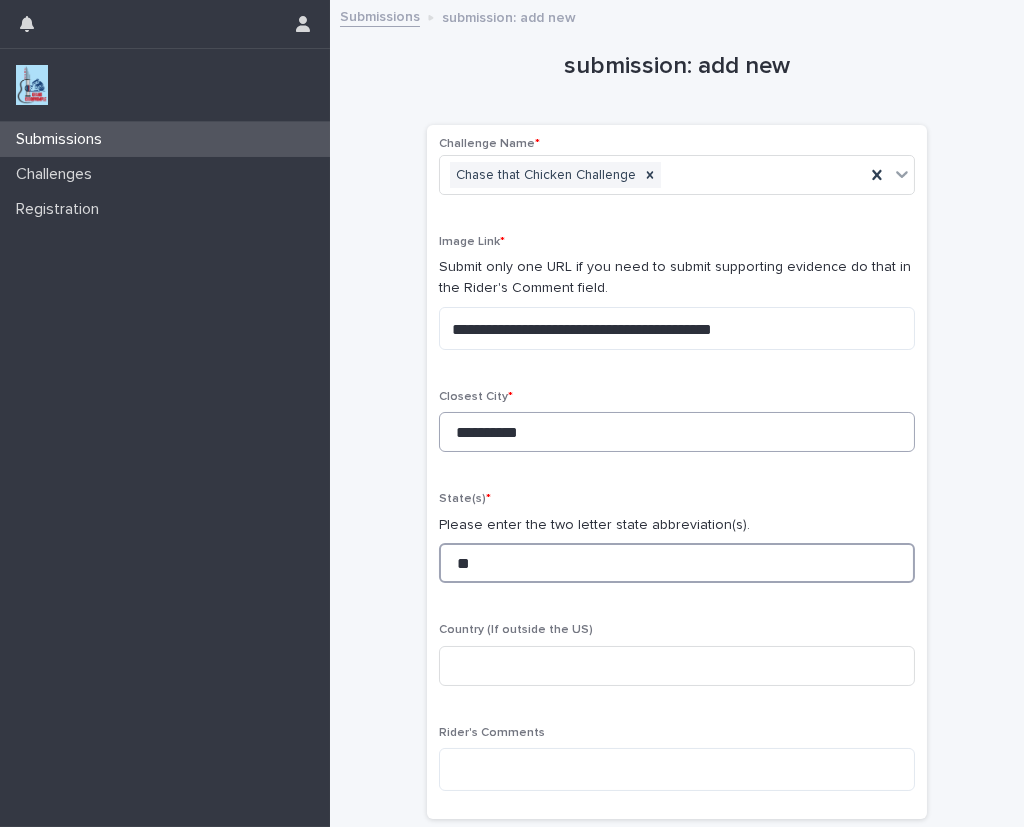 type on "**" 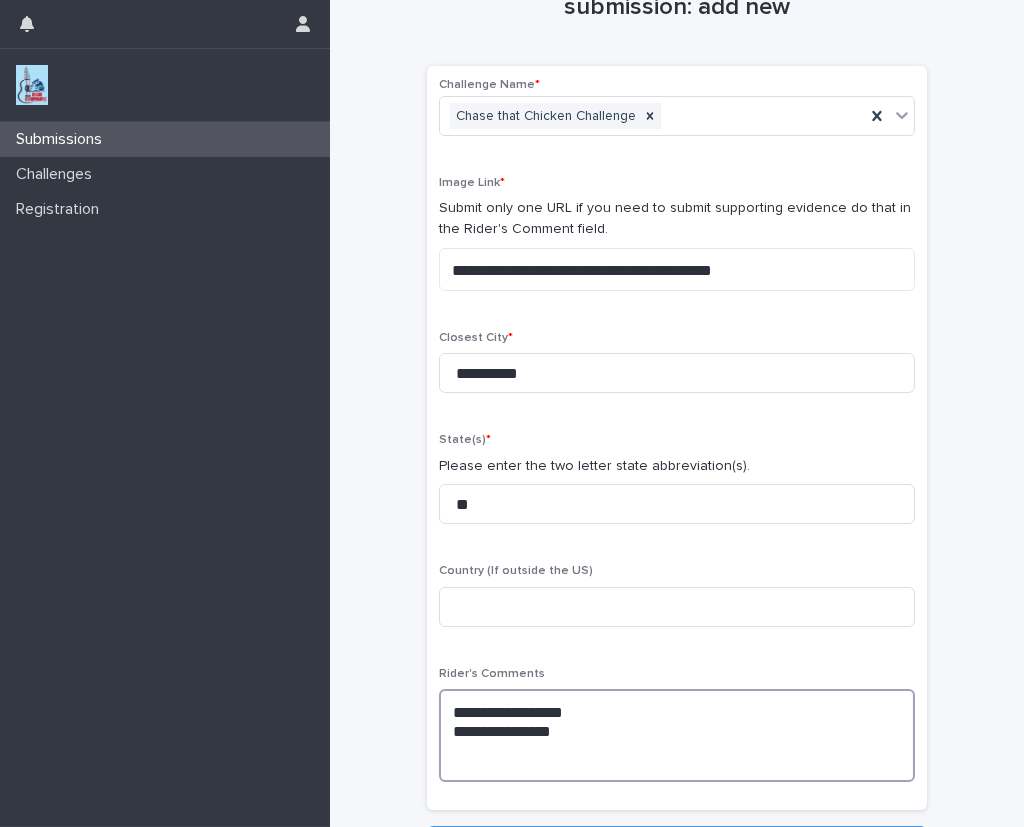 scroll, scrollTop: 60, scrollLeft: 0, axis: vertical 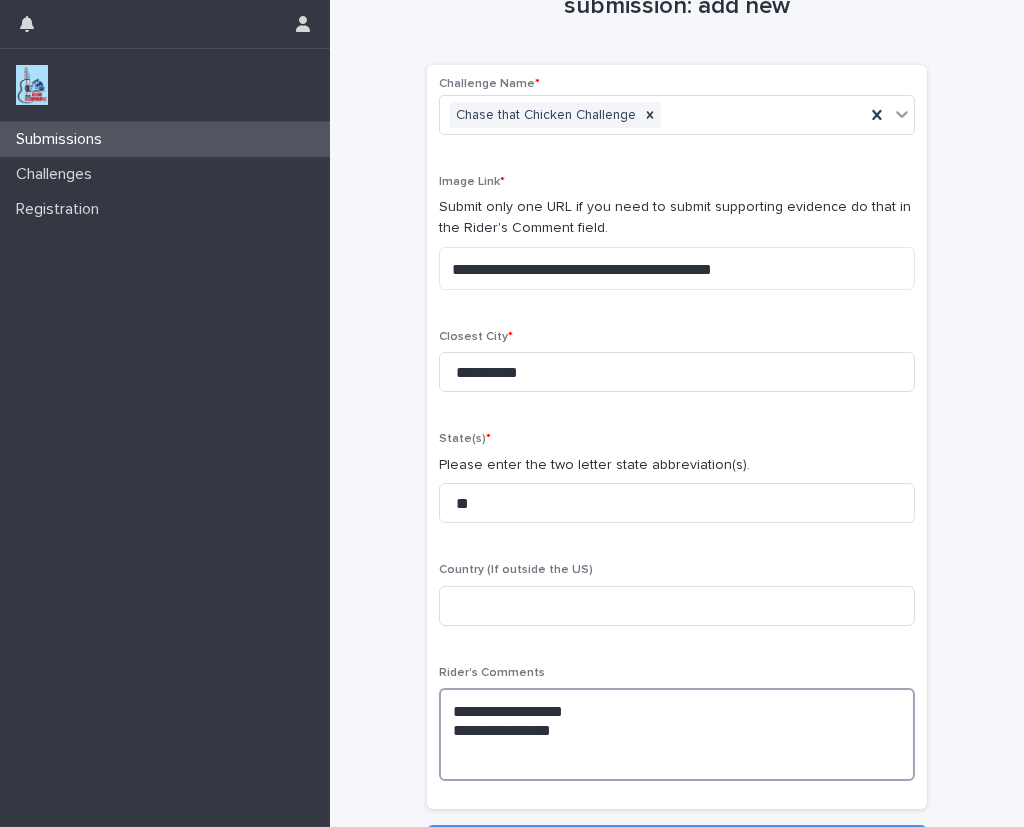click on "**********" at bounding box center [677, 734] 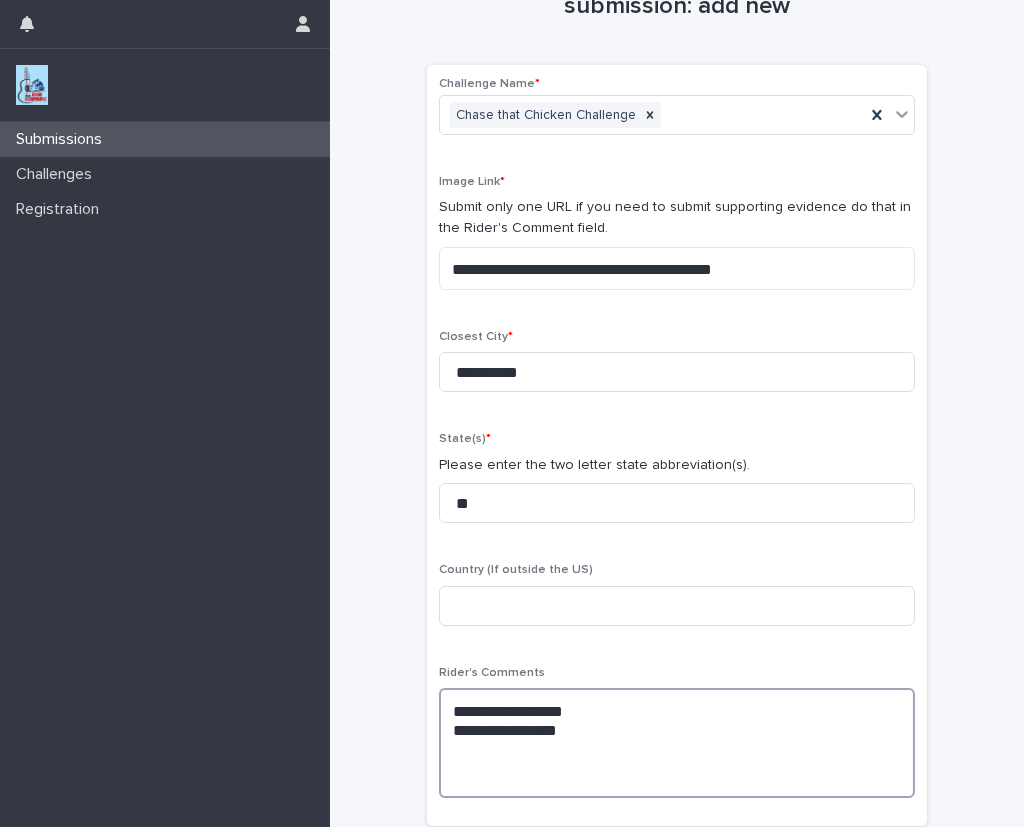 paste on "**********" 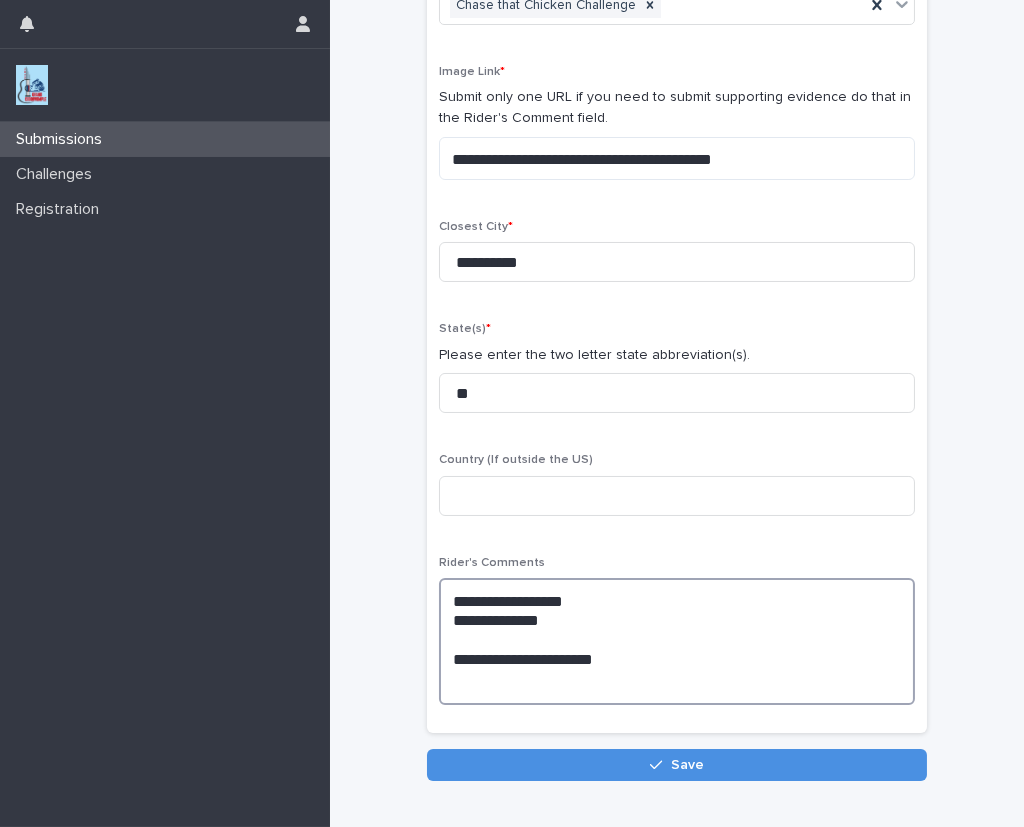 scroll, scrollTop: 181, scrollLeft: 0, axis: vertical 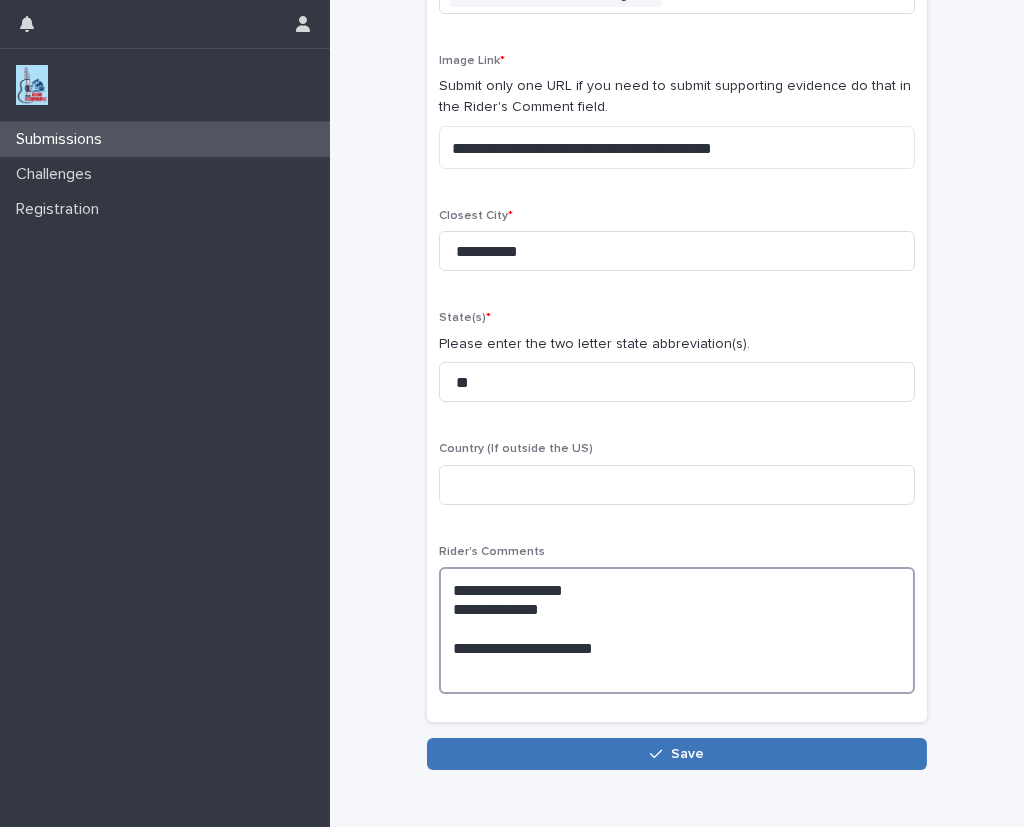 type on "**********" 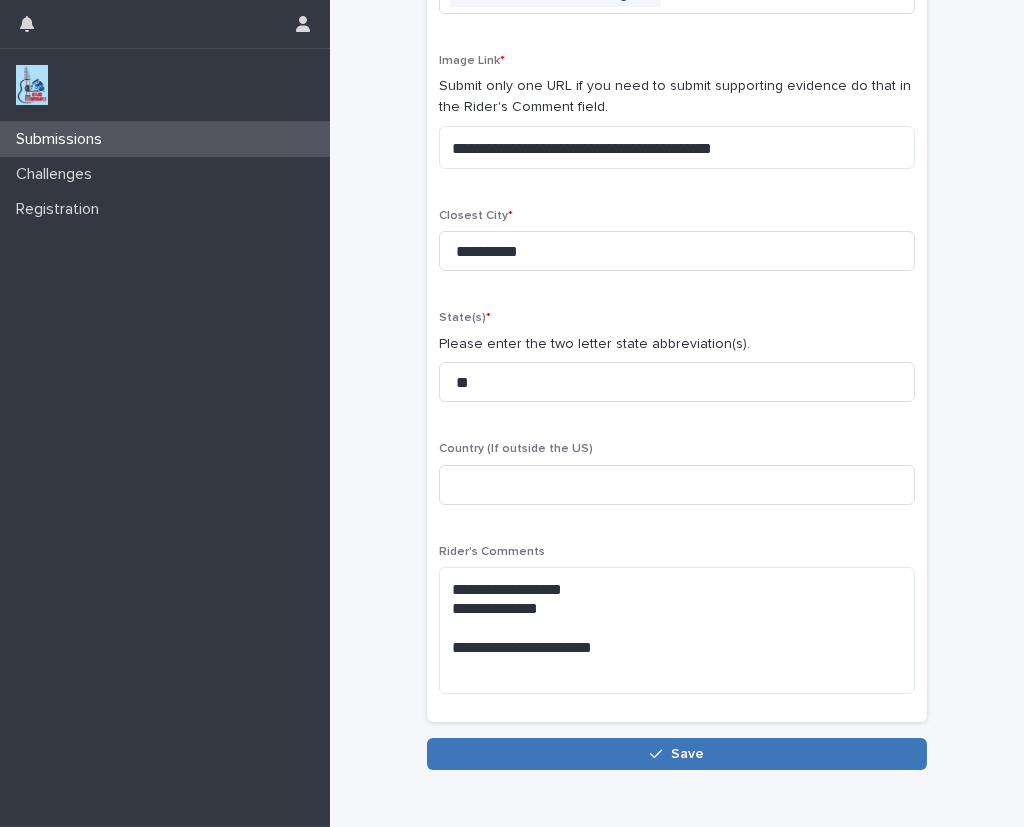 click on "Save" at bounding box center (687, 754) 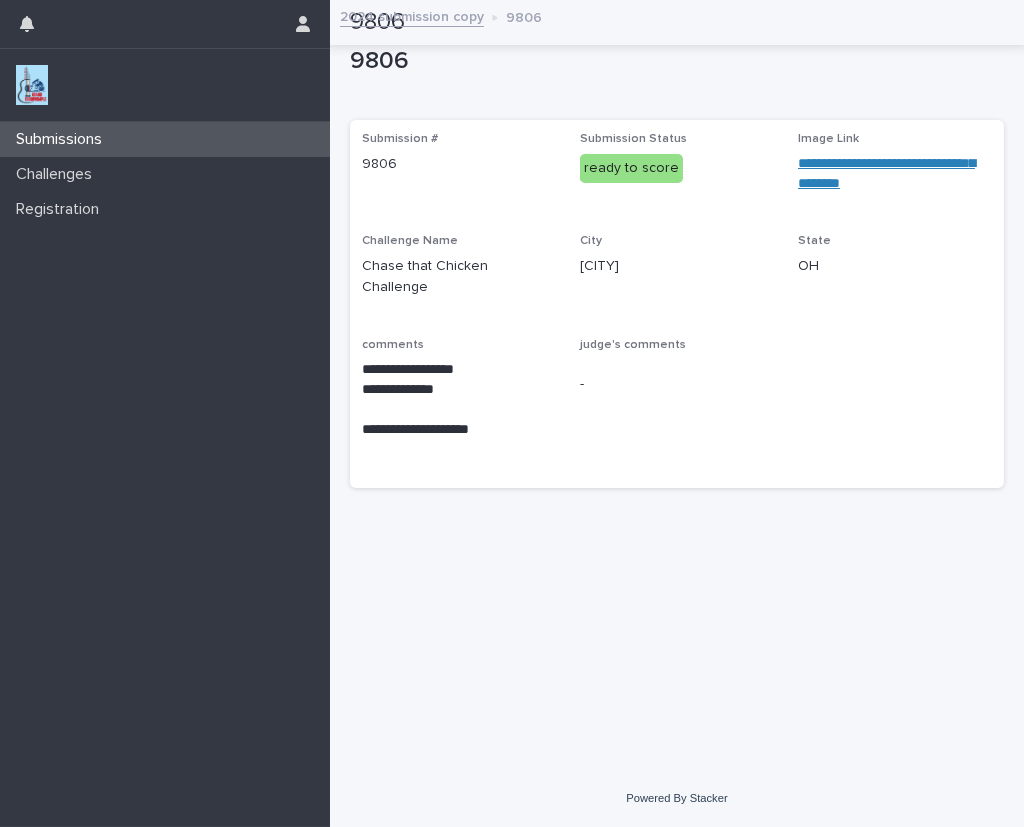 scroll, scrollTop: 0, scrollLeft: 0, axis: both 